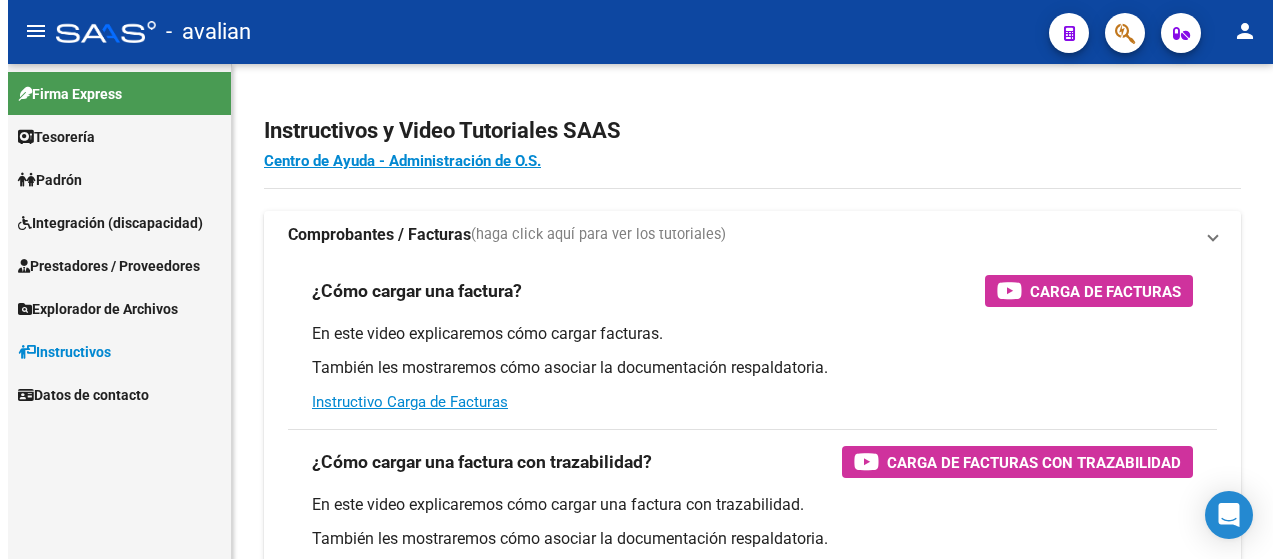 scroll, scrollTop: 0, scrollLeft: 0, axis: both 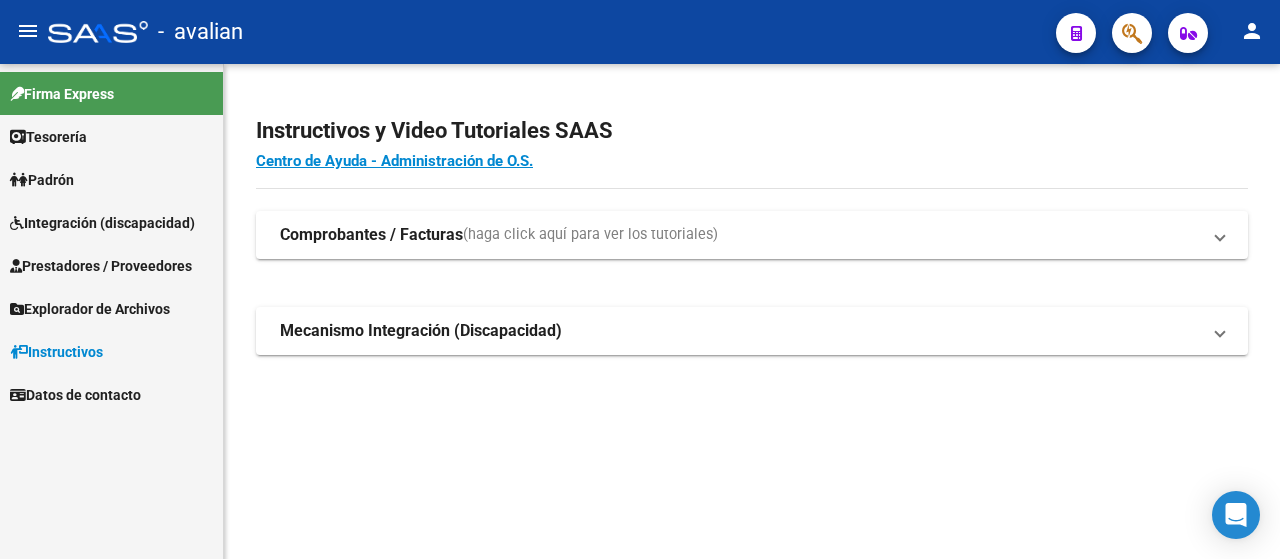 click on "Prestadores / Proveedores" at bounding box center [111, 265] 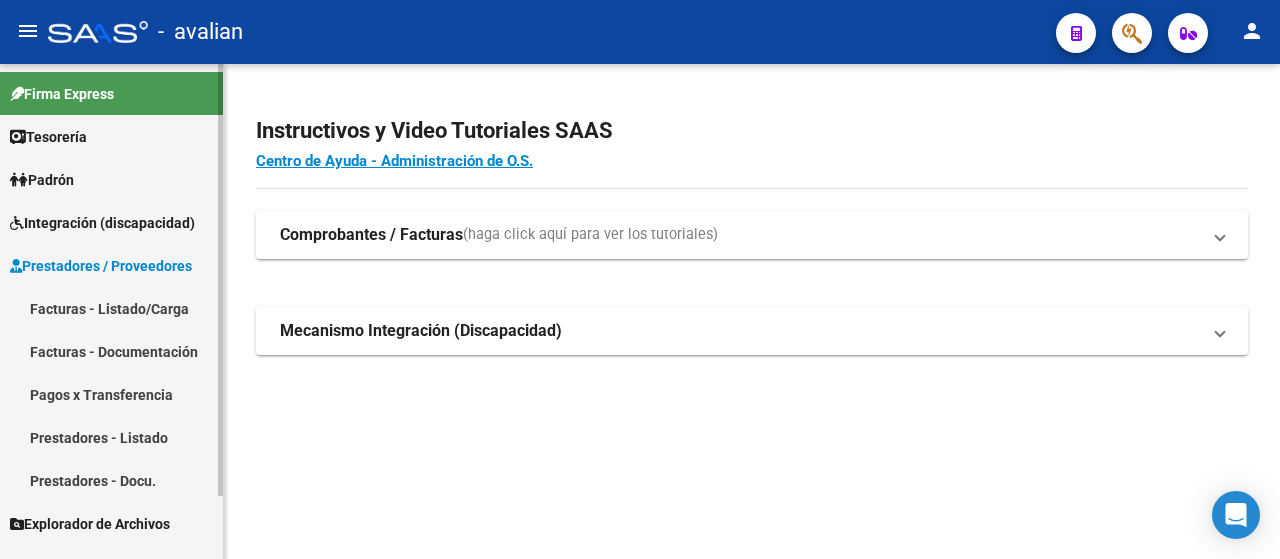 click on "Facturas - Listado/Carga" at bounding box center (111, 308) 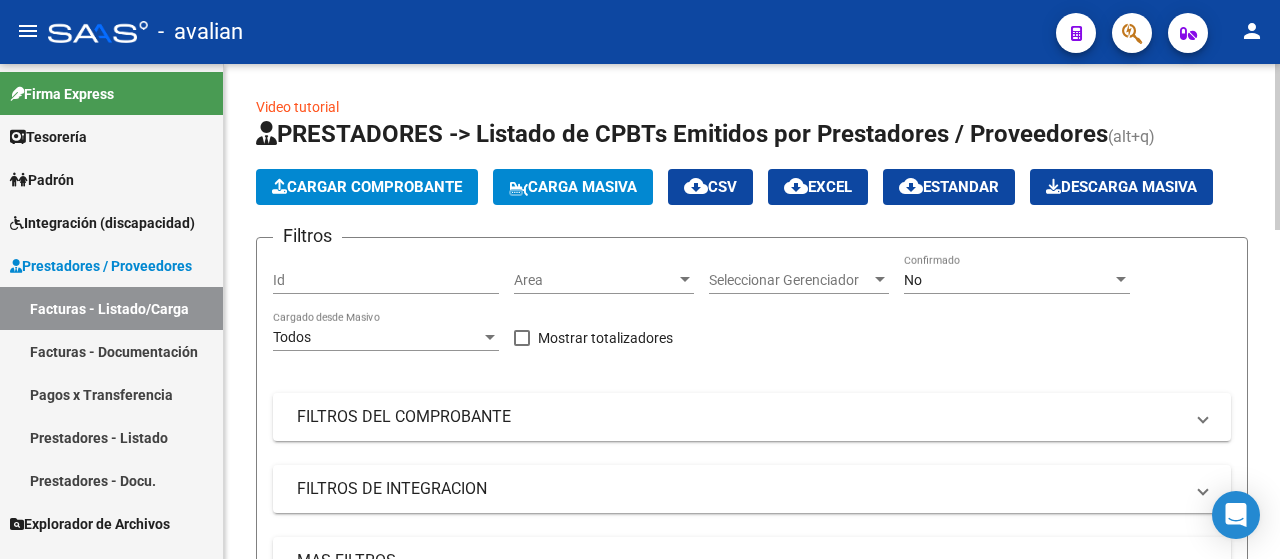 click at bounding box center [685, 279] 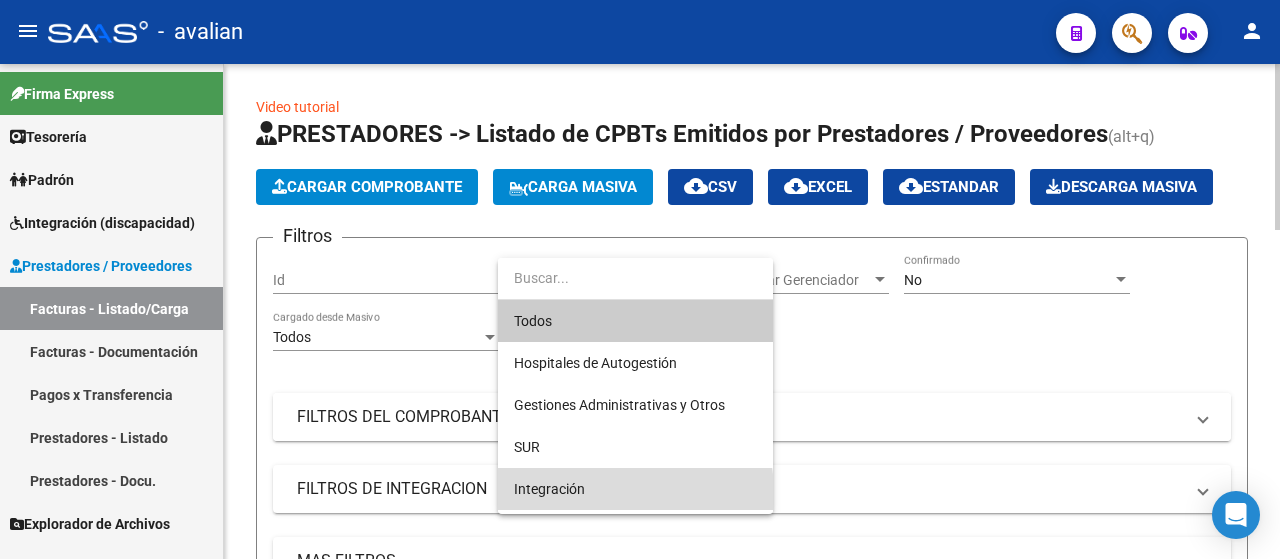 drag, startPoint x: 596, startPoint y: 493, endPoint x: 778, endPoint y: 423, distance: 194.99744 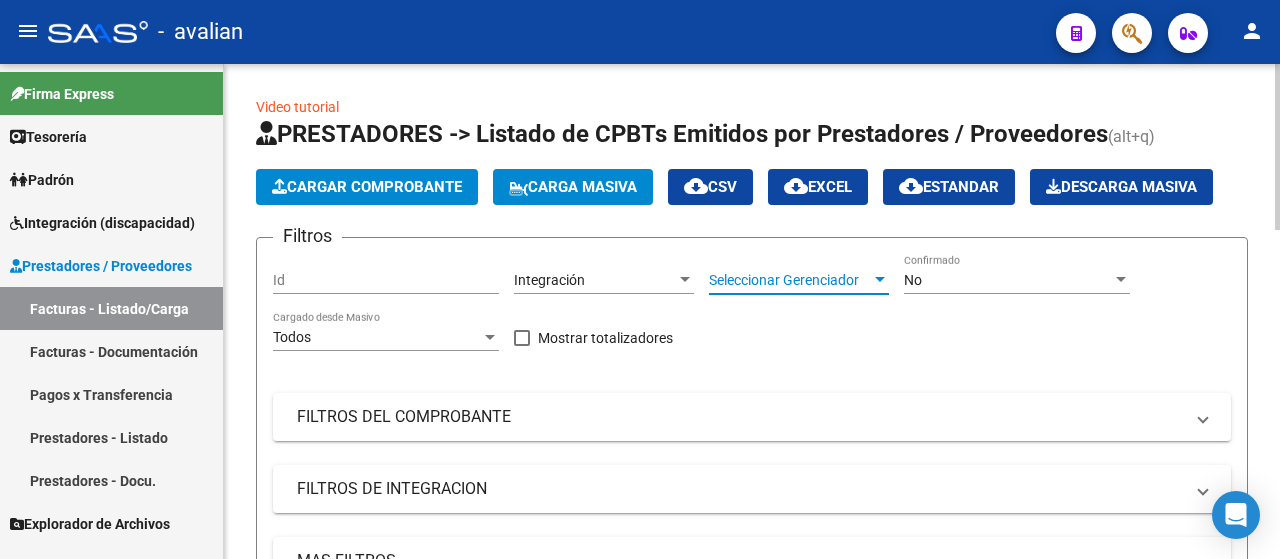 click at bounding box center (880, 279) 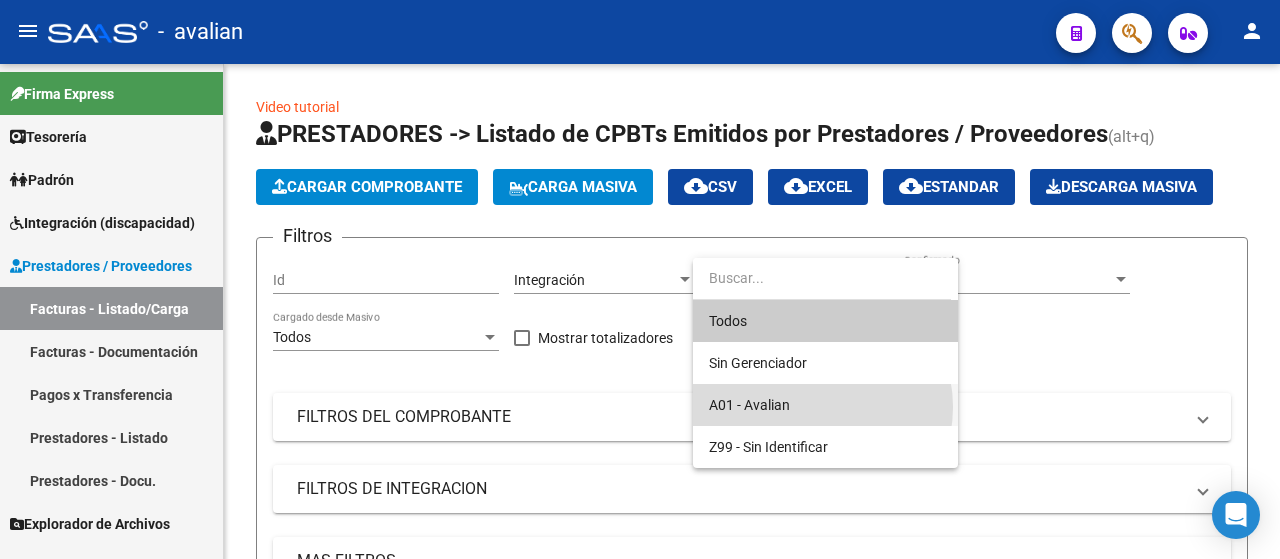 click on "A01 - Avalian" at bounding box center (825, 405) 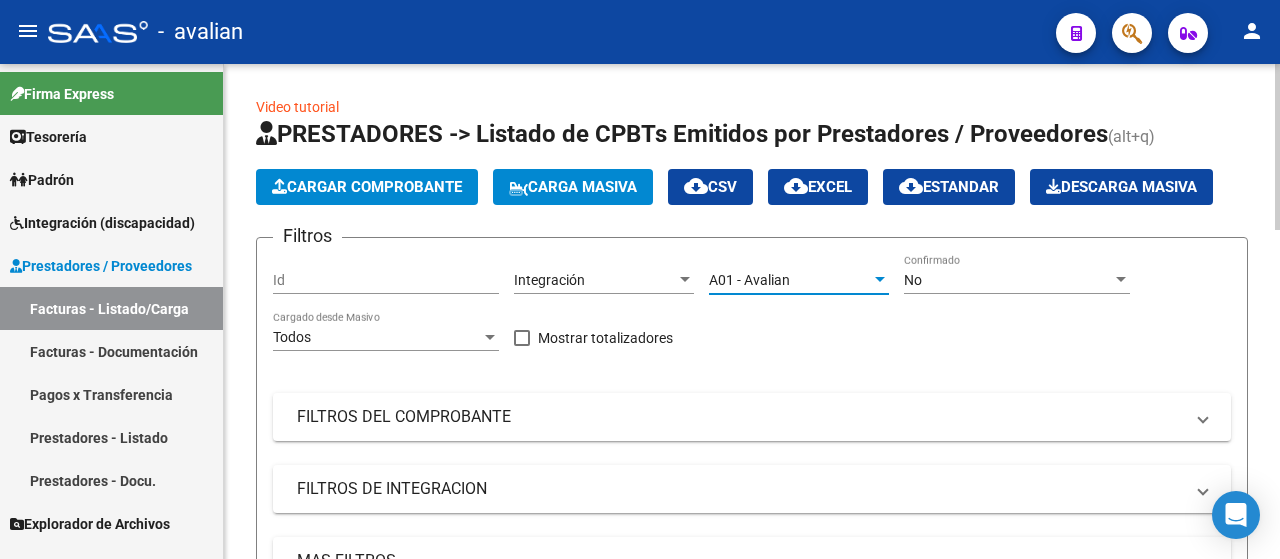 click on "Carga Masiva" 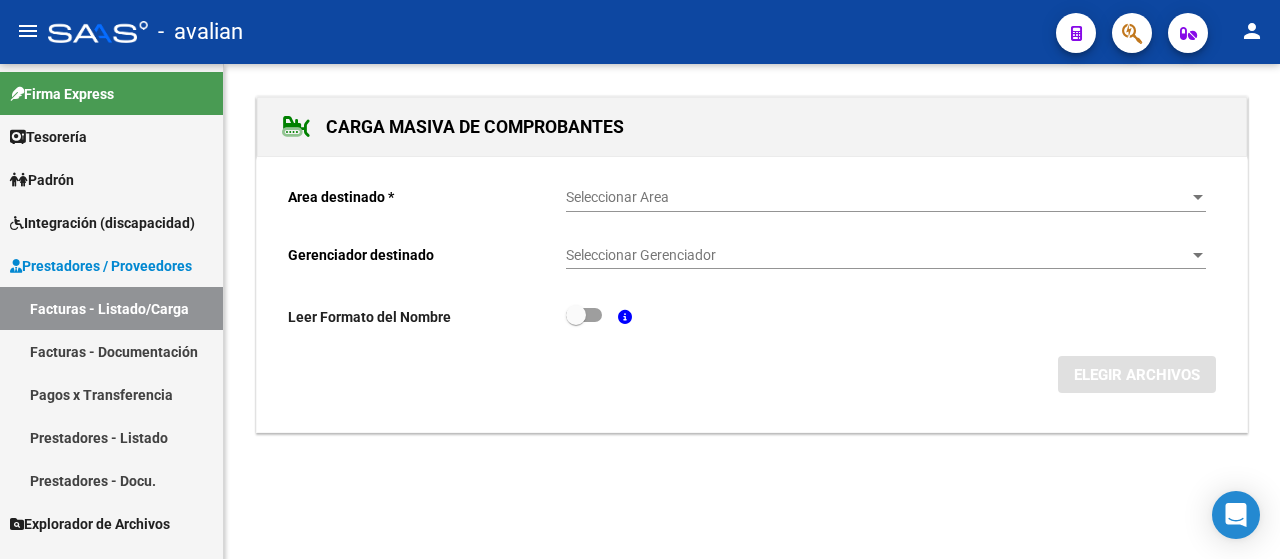 click on "Area destinado * Seleccionar Area Seleccionar Area Gerenciador destinado Seleccionar Gerenciador Seleccionar Gerenciador Leer Formato del Nombre ELEGIR ARCHIVOS" 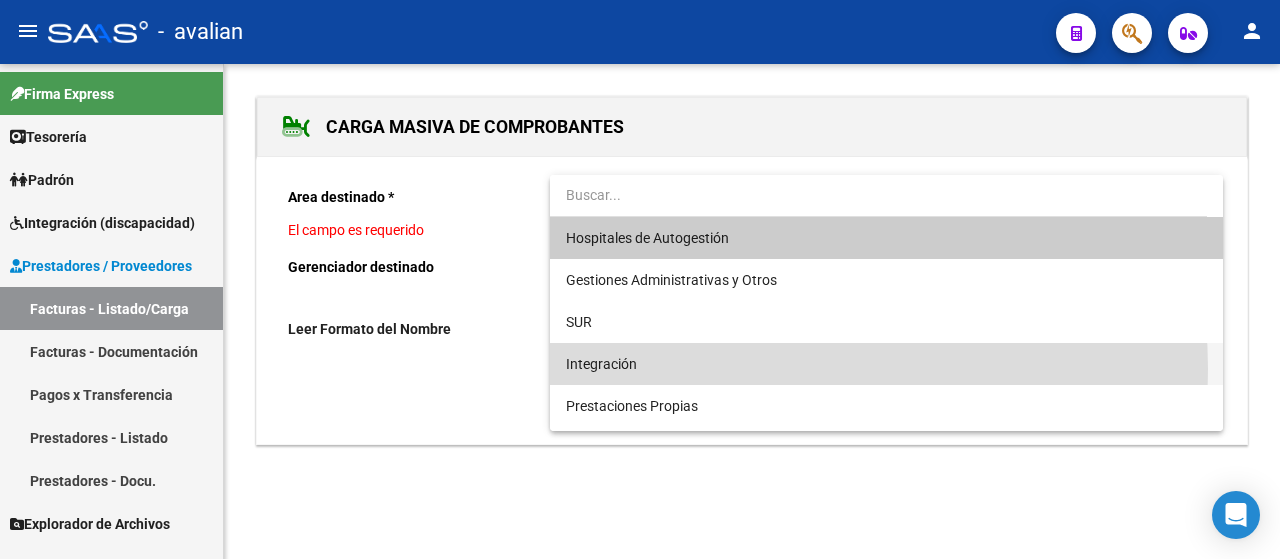 click on "Integración" at bounding box center (886, 364) 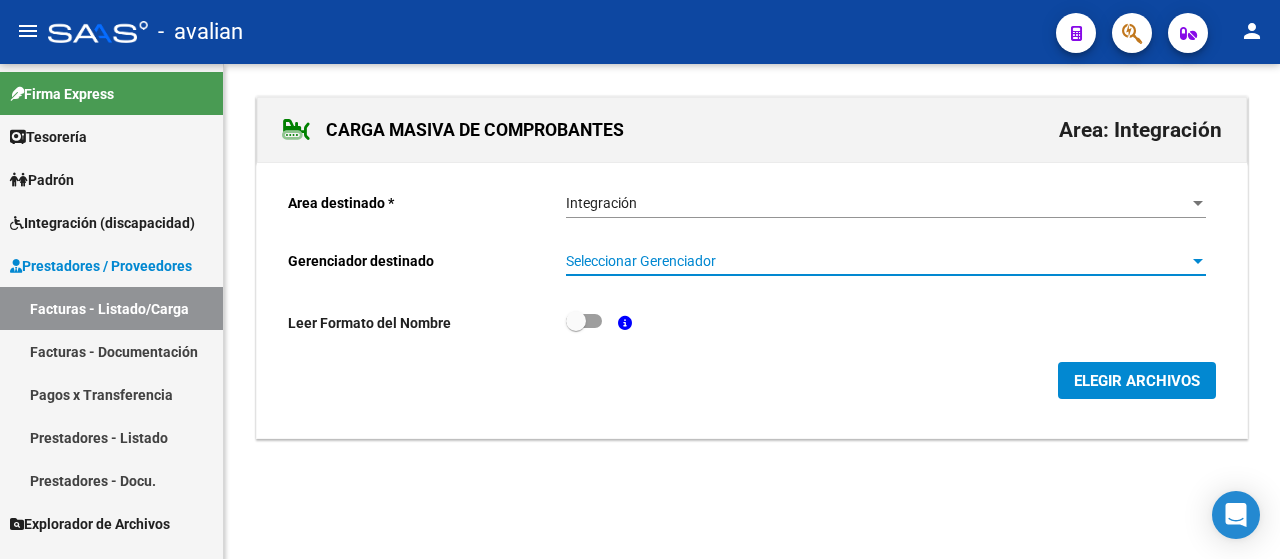 click at bounding box center [1198, 261] 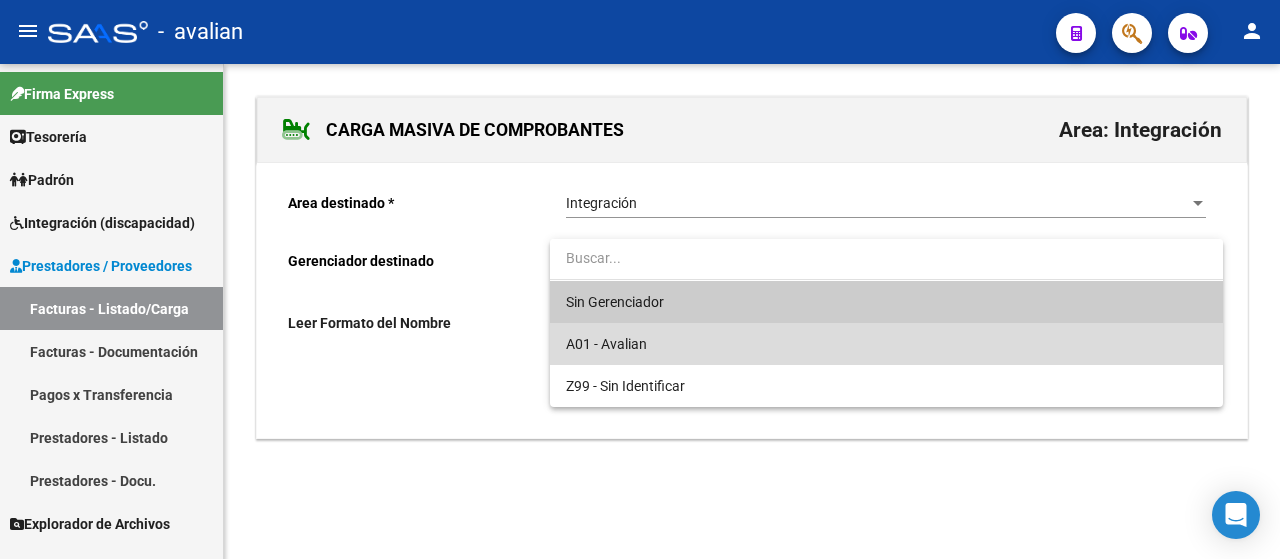 click on "A01 - Avalian" at bounding box center [886, 344] 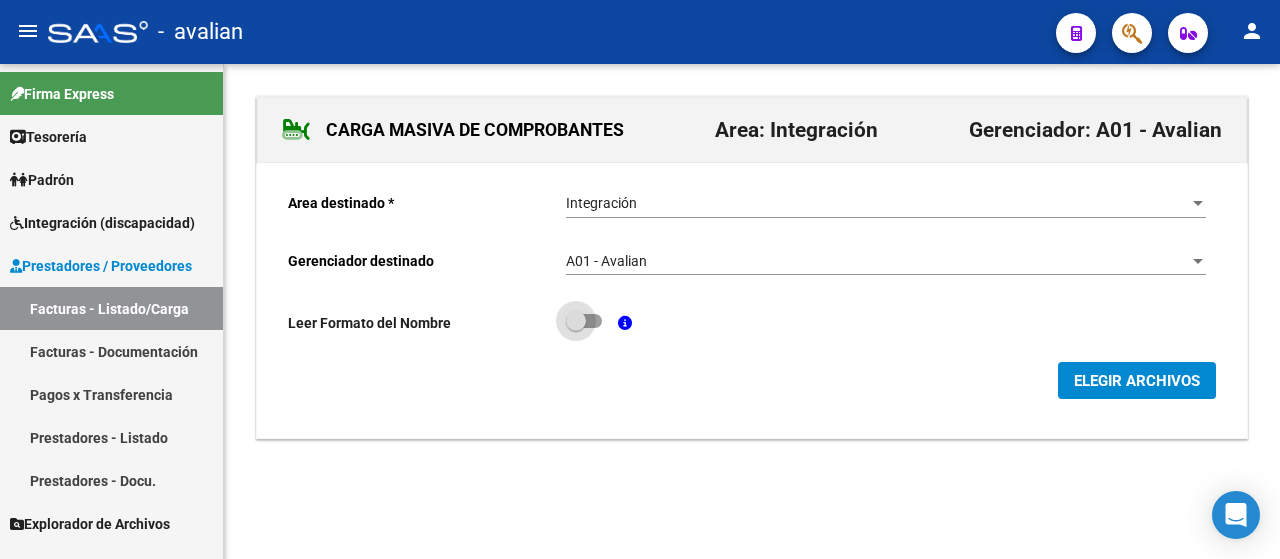 click at bounding box center [584, 321] 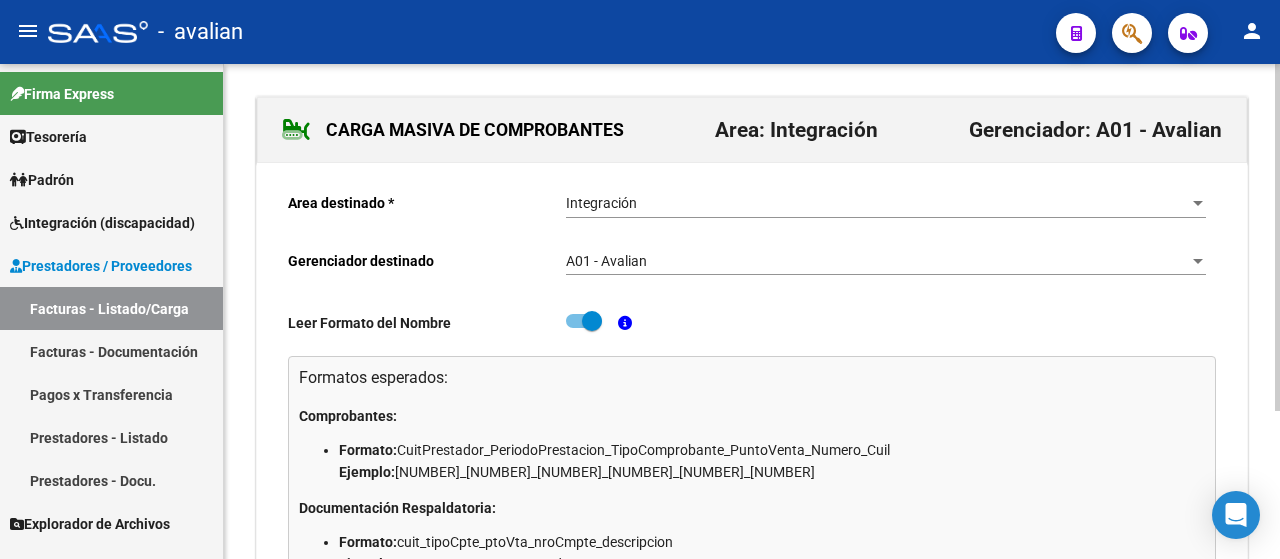 scroll, scrollTop: 210, scrollLeft: 0, axis: vertical 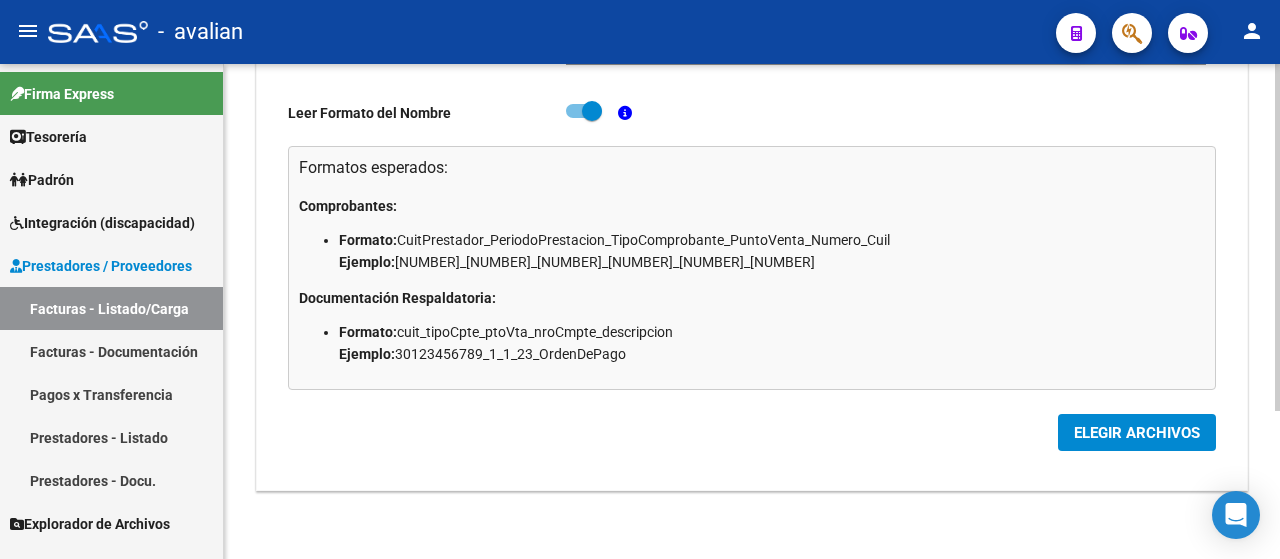 click on "ELEGIR ARCHIVOS" 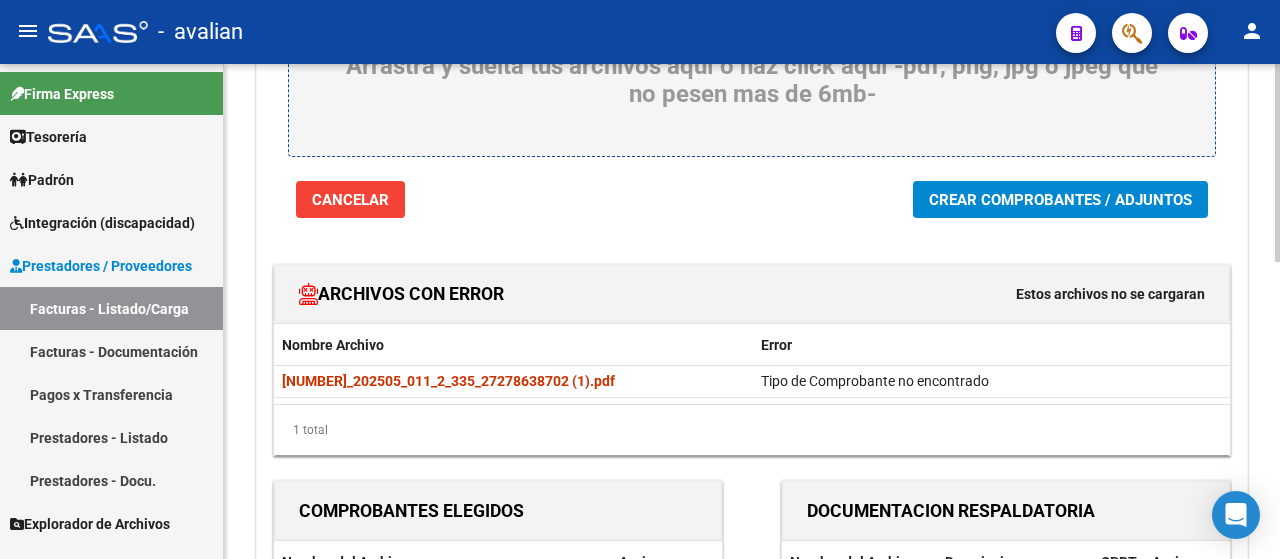 scroll, scrollTop: 300, scrollLeft: 0, axis: vertical 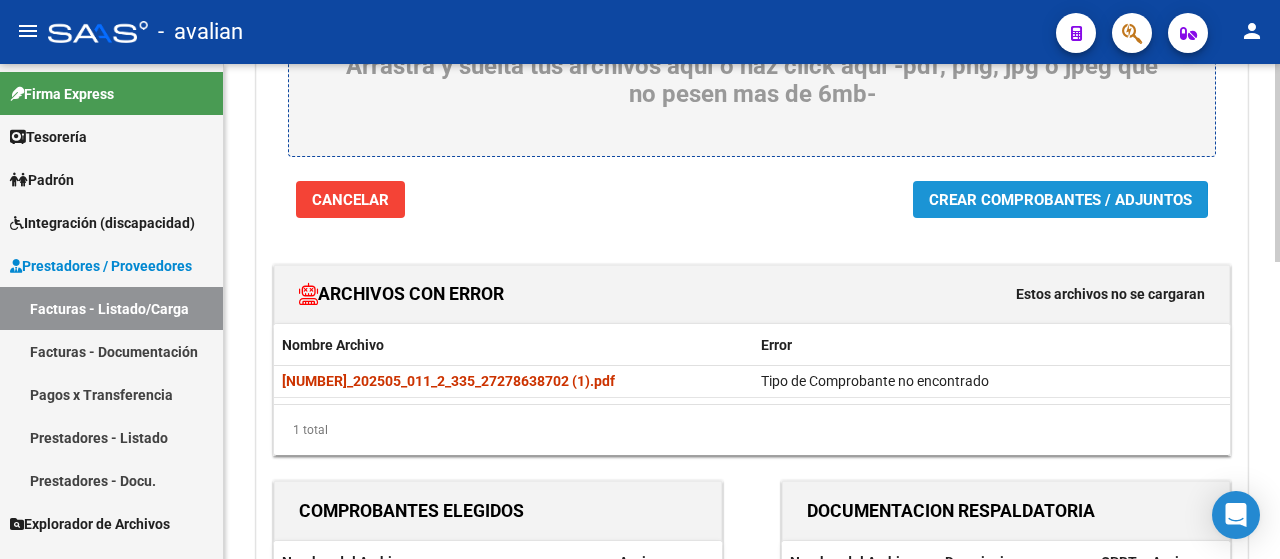 click on "Crear Comprobantes / Adjuntos" 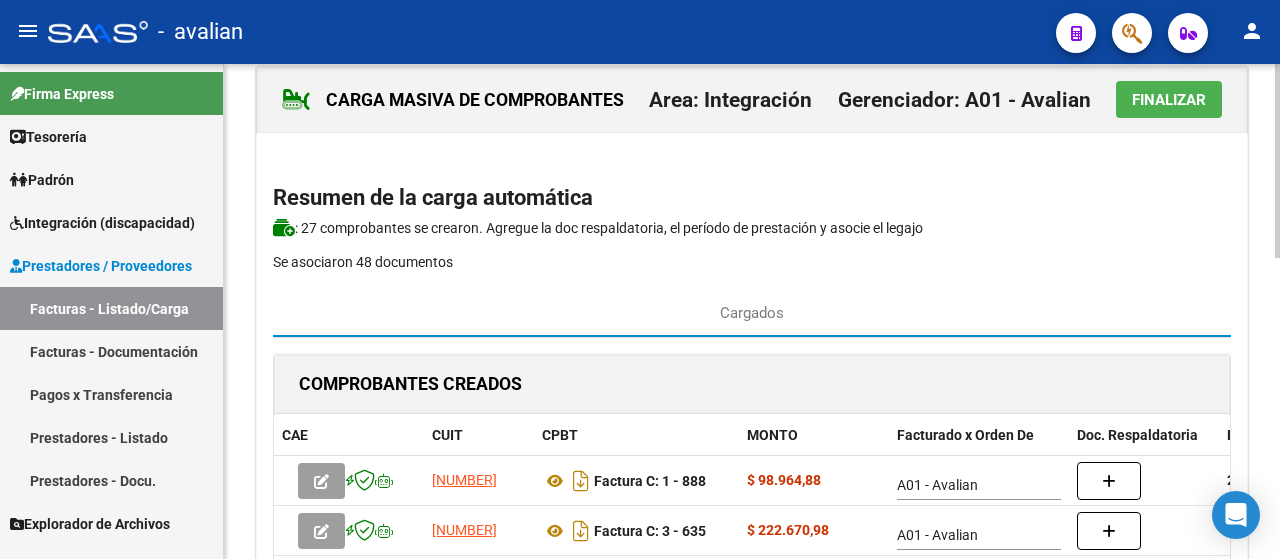 scroll, scrollTop: 0, scrollLeft: 0, axis: both 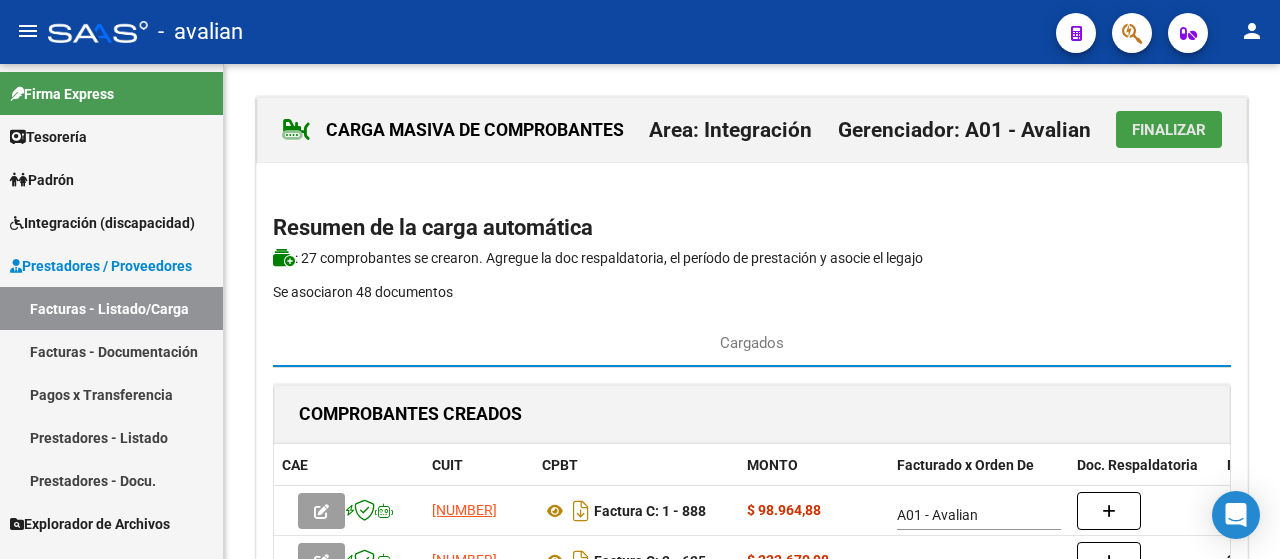 click on "Finalizar" 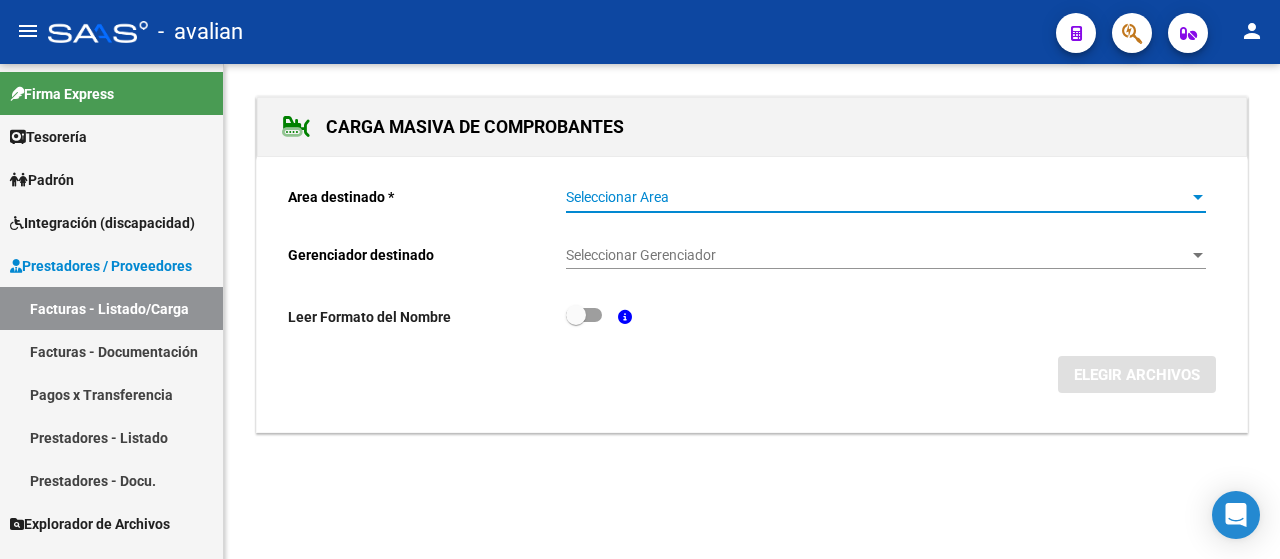 click at bounding box center [1198, 198] 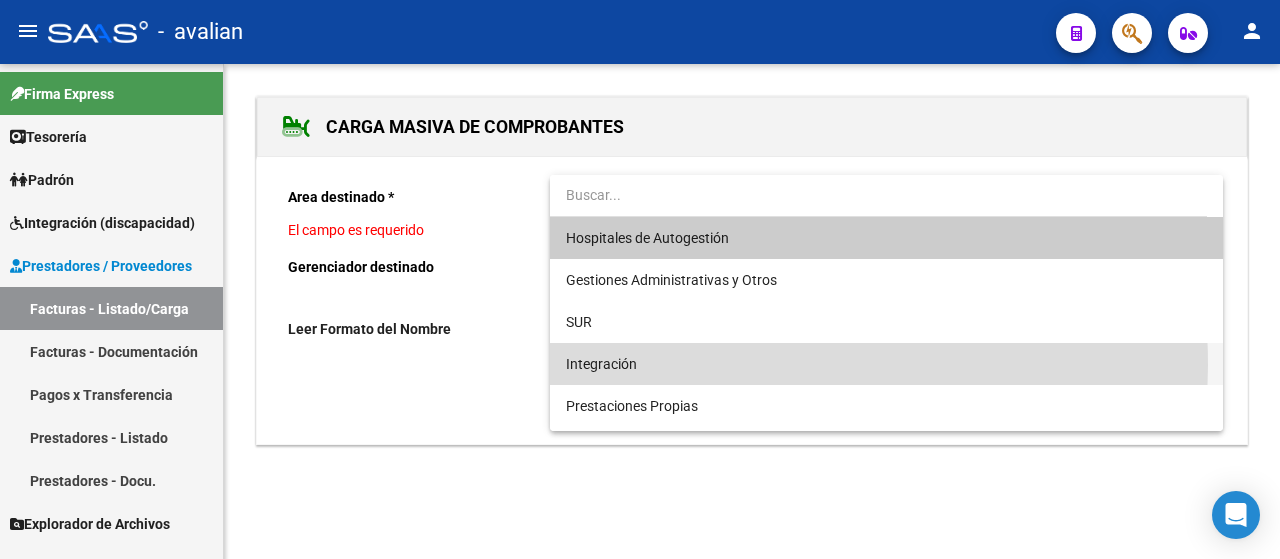 drag, startPoint x: 672, startPoint y: 365, endPoint x: 737, endPoint y: 354, distance: 65.9242 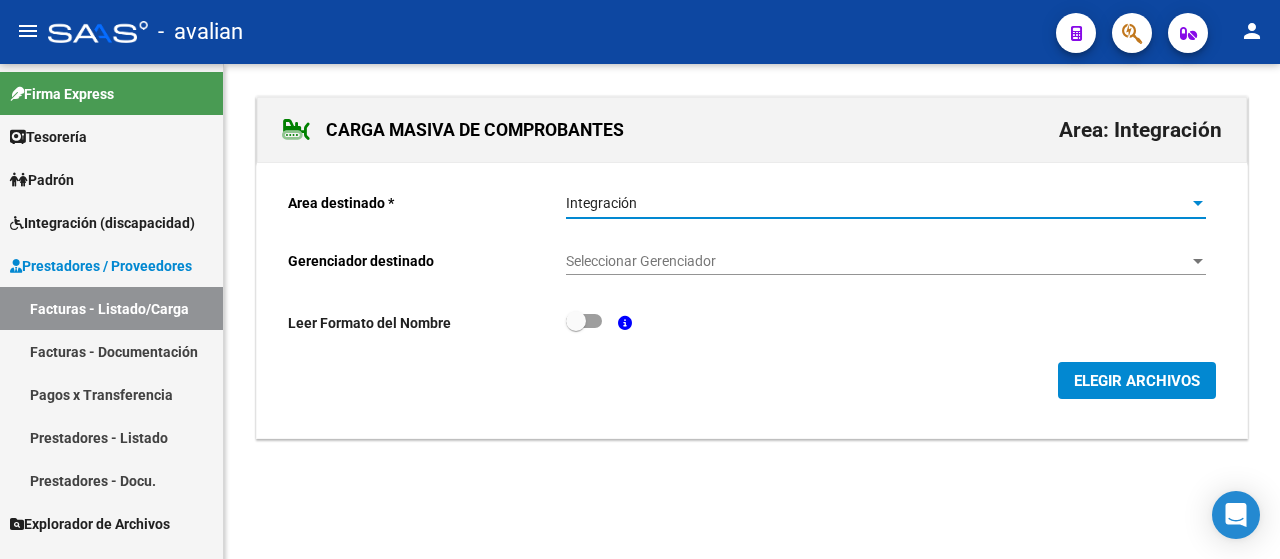 click at bounding box center [1198, 261] 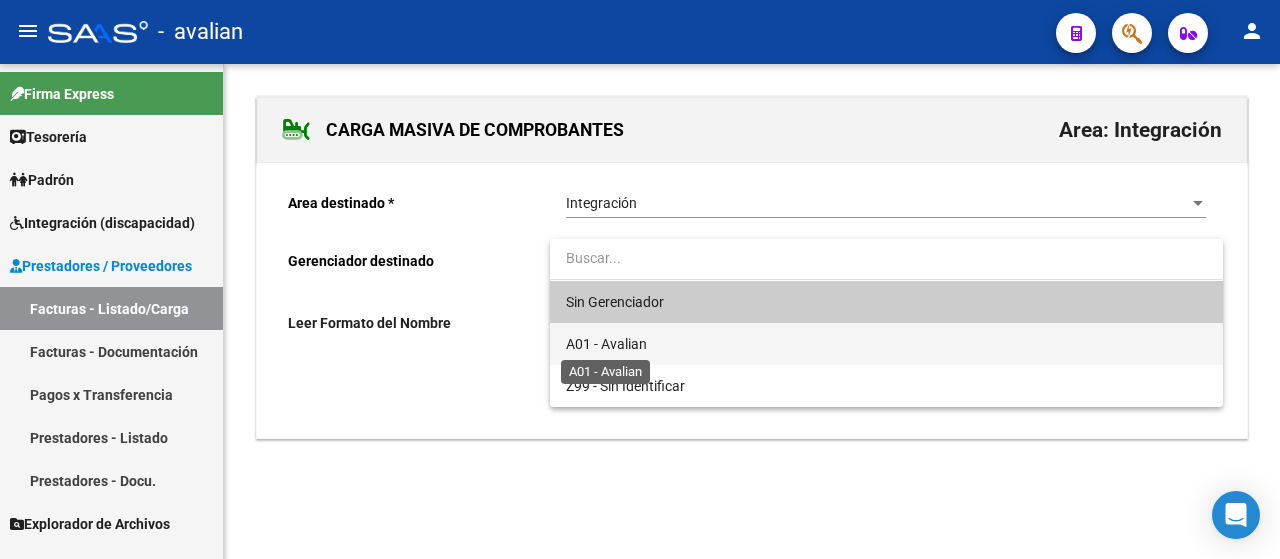 click on "A01 - Avalian" at bounding box center [606, 344] 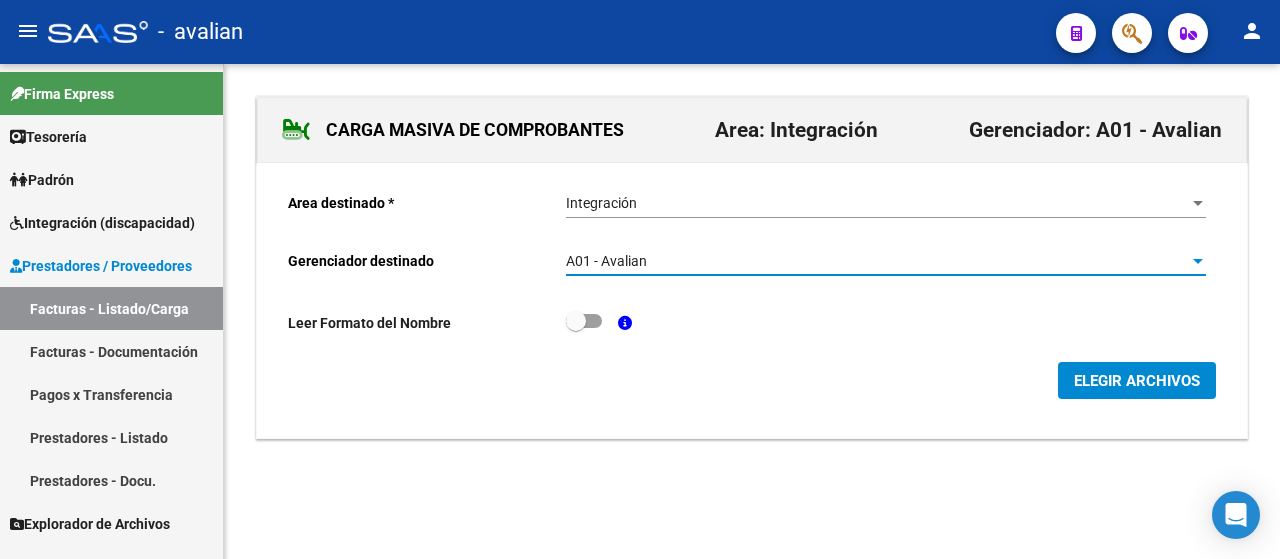 click at bounding box center [584, 321] 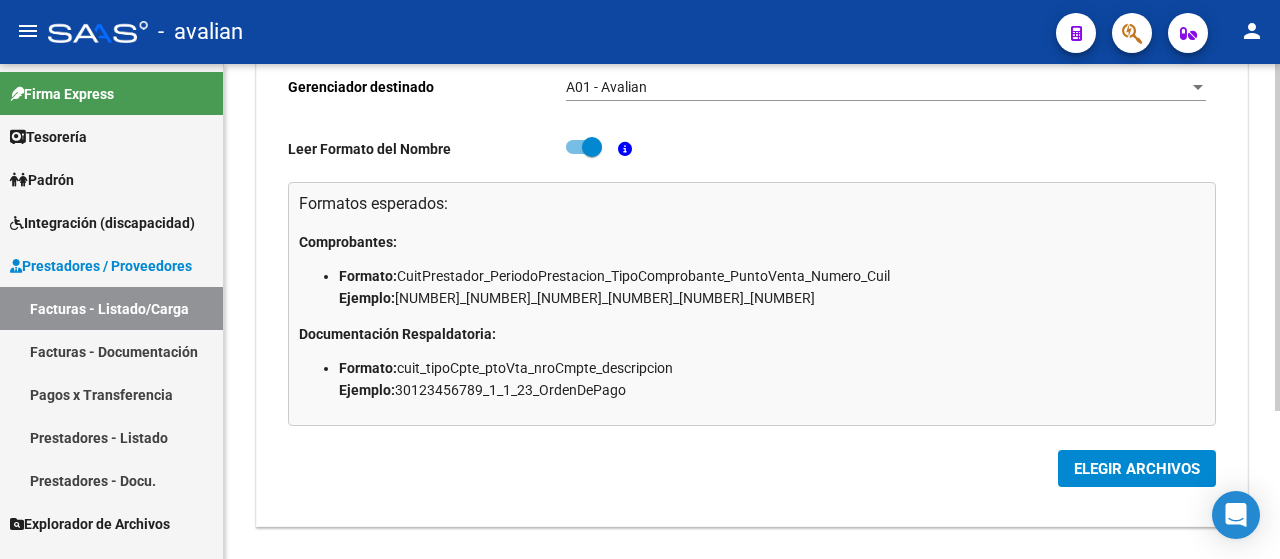 scroll, scrollTop: 210, scrollLeft: 0, axis: vertical 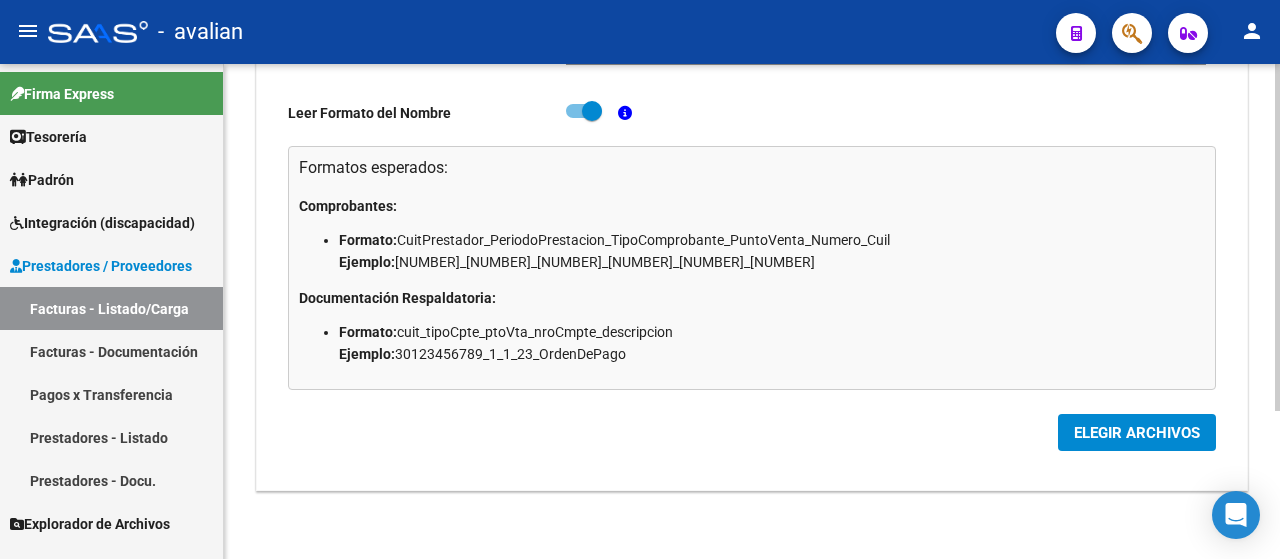 click on "ELEGIR ARCHIVOS" 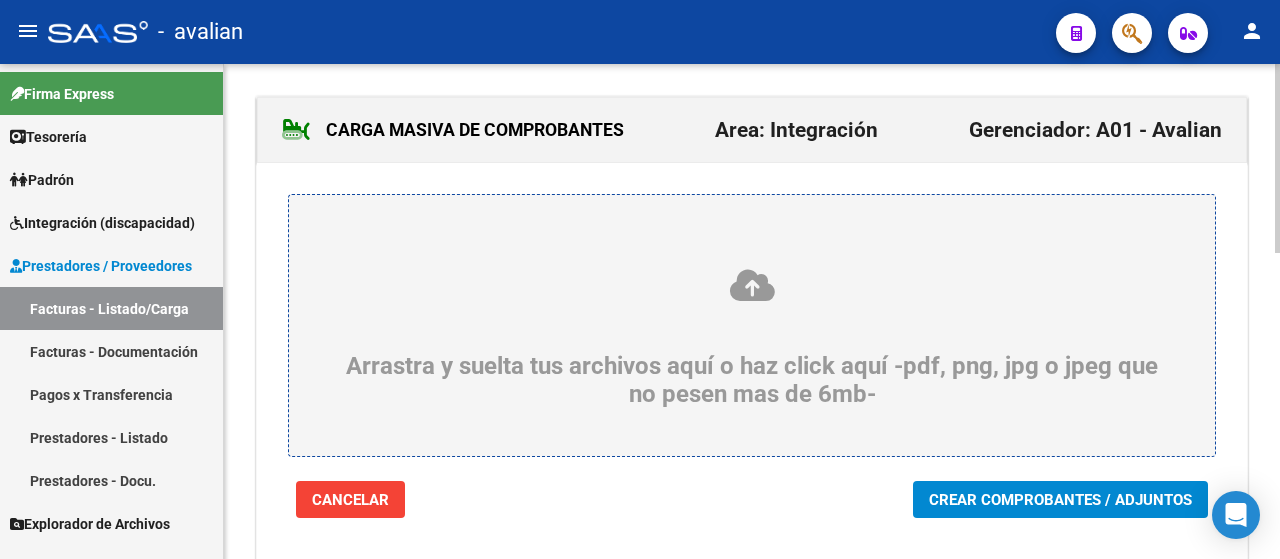 scroll, scrollTop: 0, scrollLeft: 0, axis: both 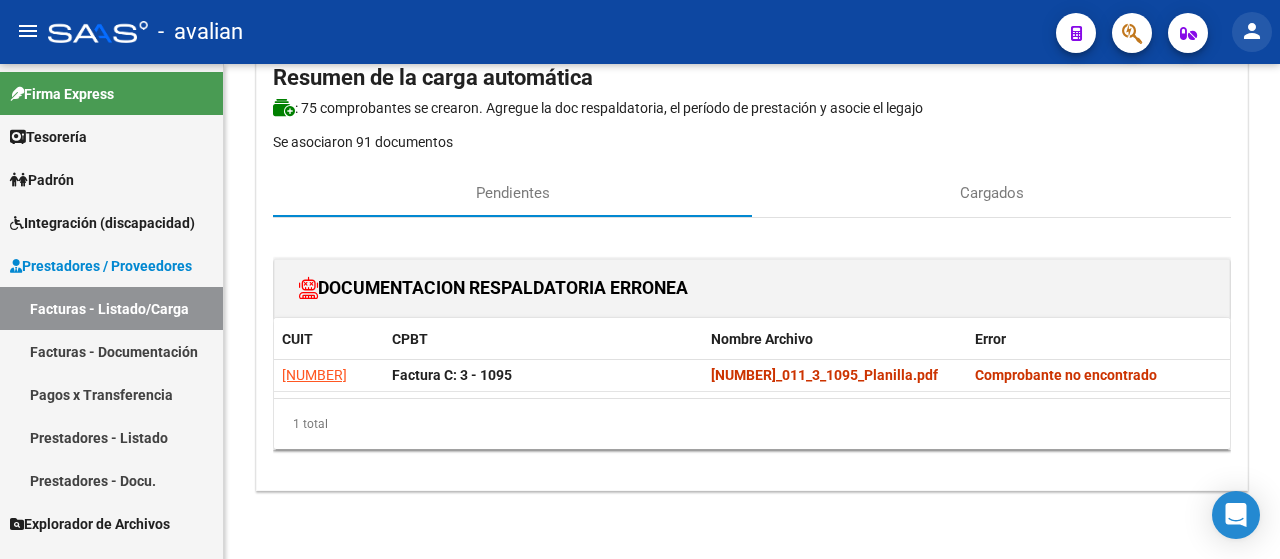 click on "person" 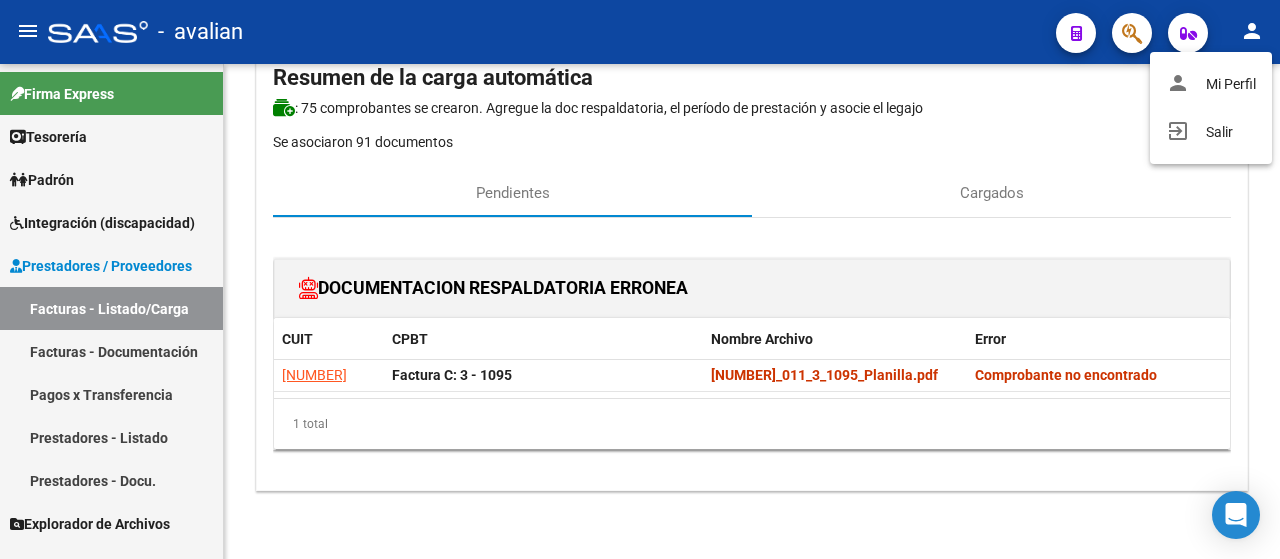 type 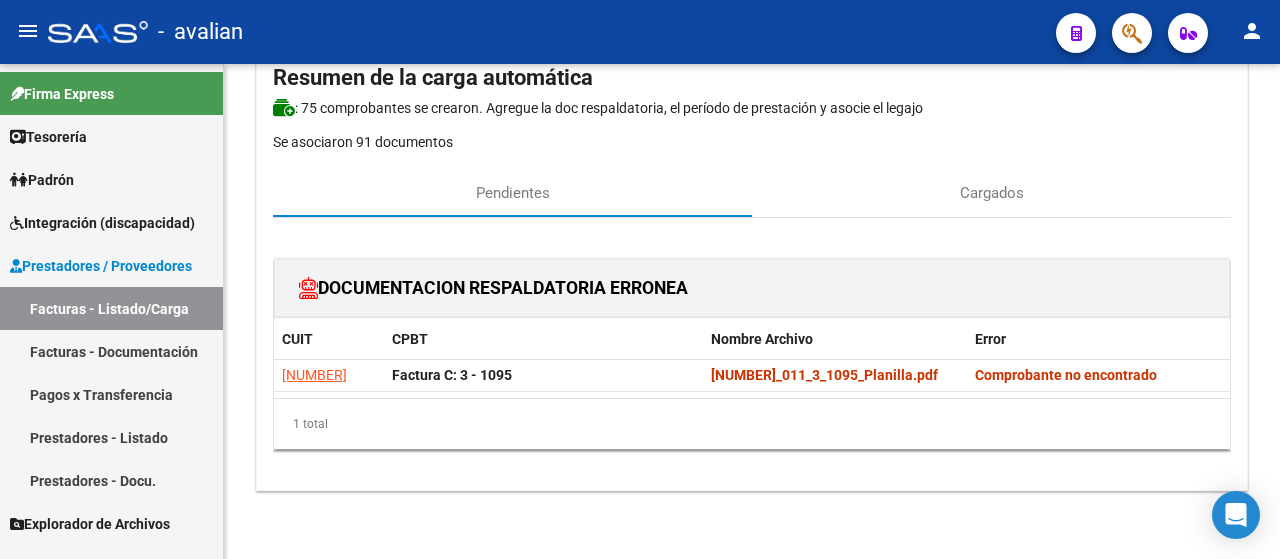 type 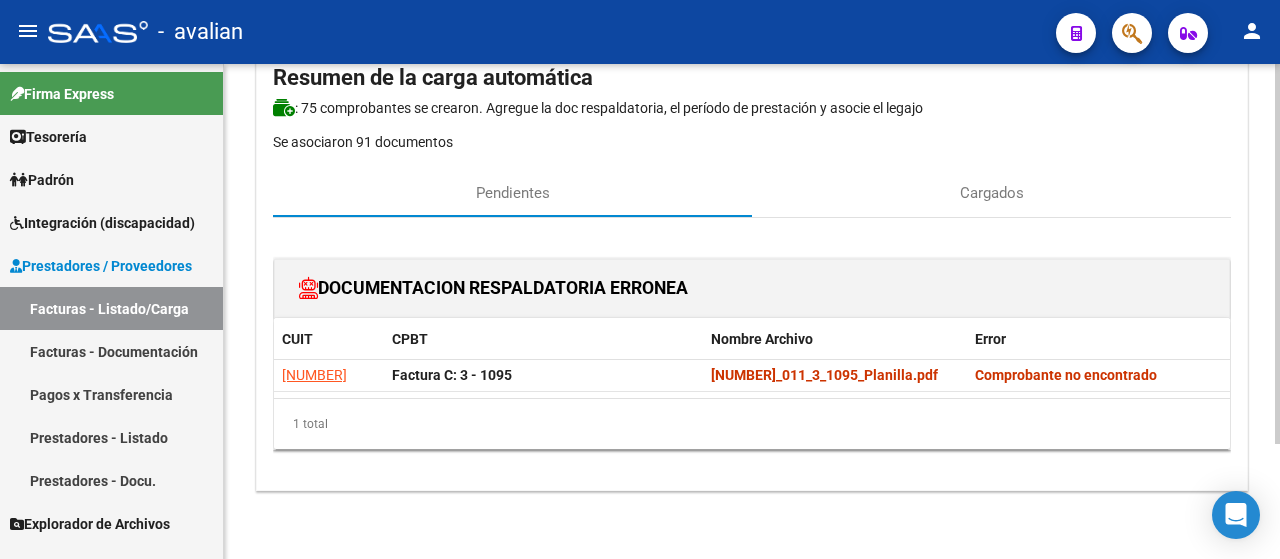 scroll, scrollTop: 0, scrollLeft: 0, axis: both 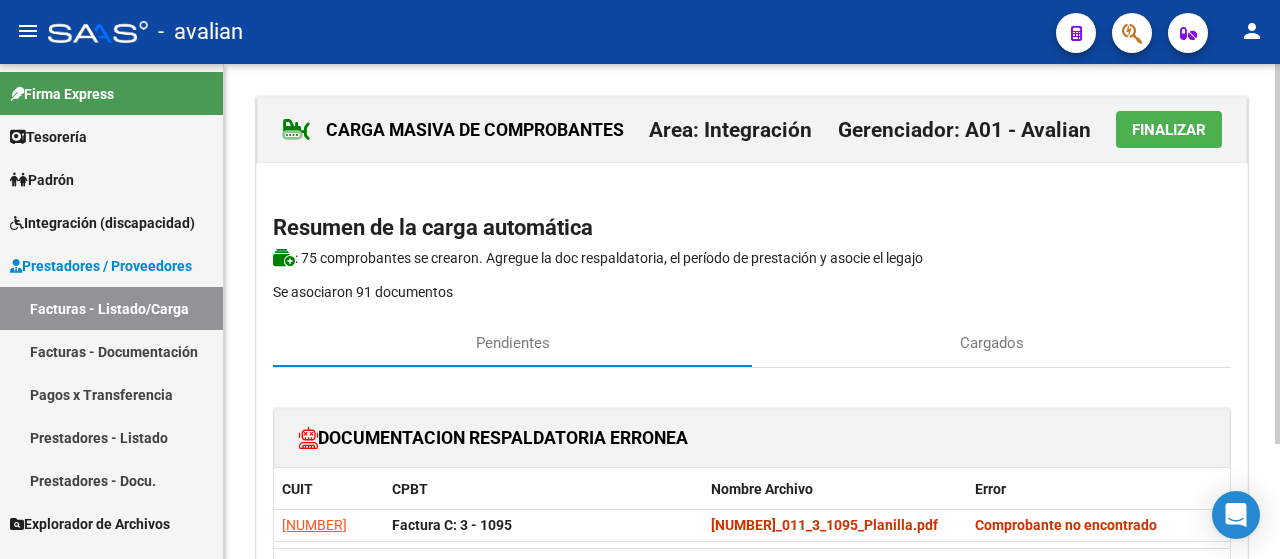 click 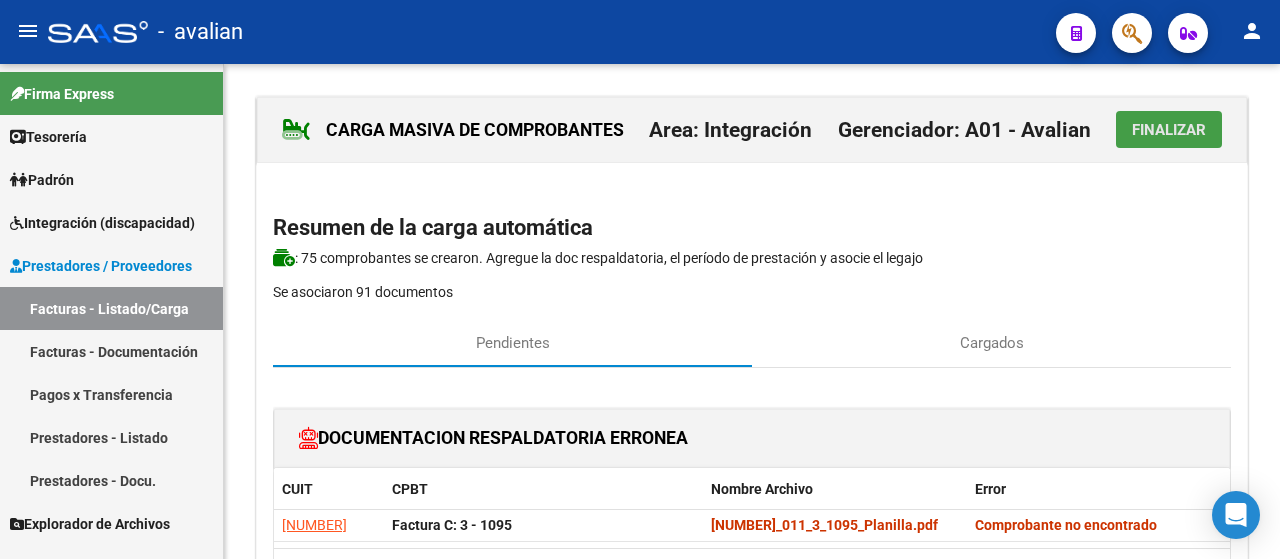 drag, startPoint x: 1186, startPoint y: 132, endPoint x: 1140, endPoint y: 133, distance: 46.010868 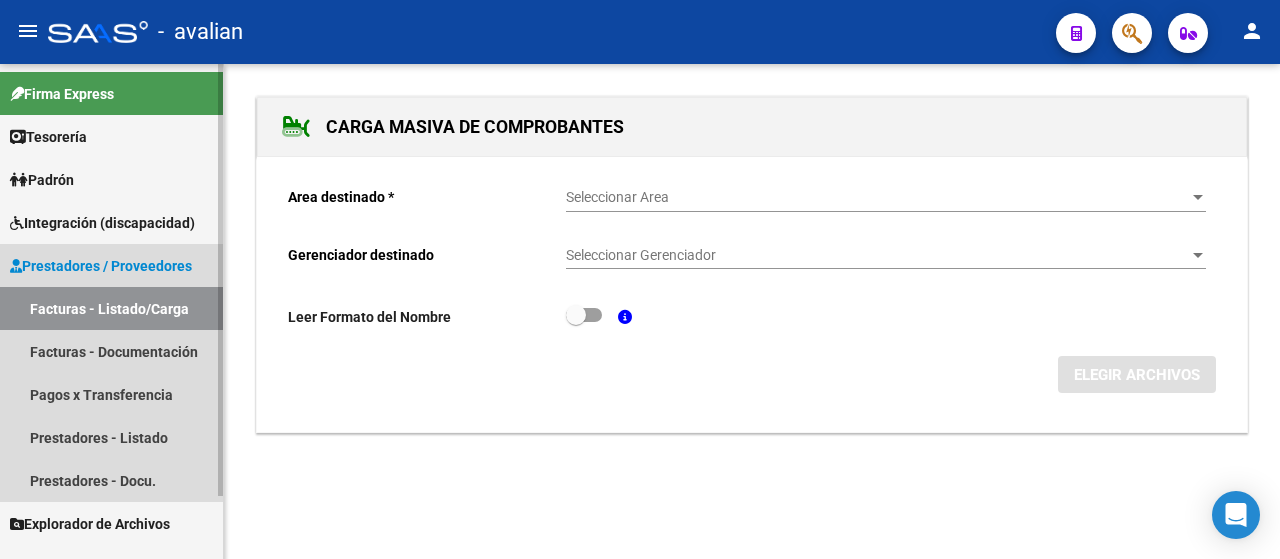click on "Facturas - Listado/Carga" at bounding box center [111, 308] 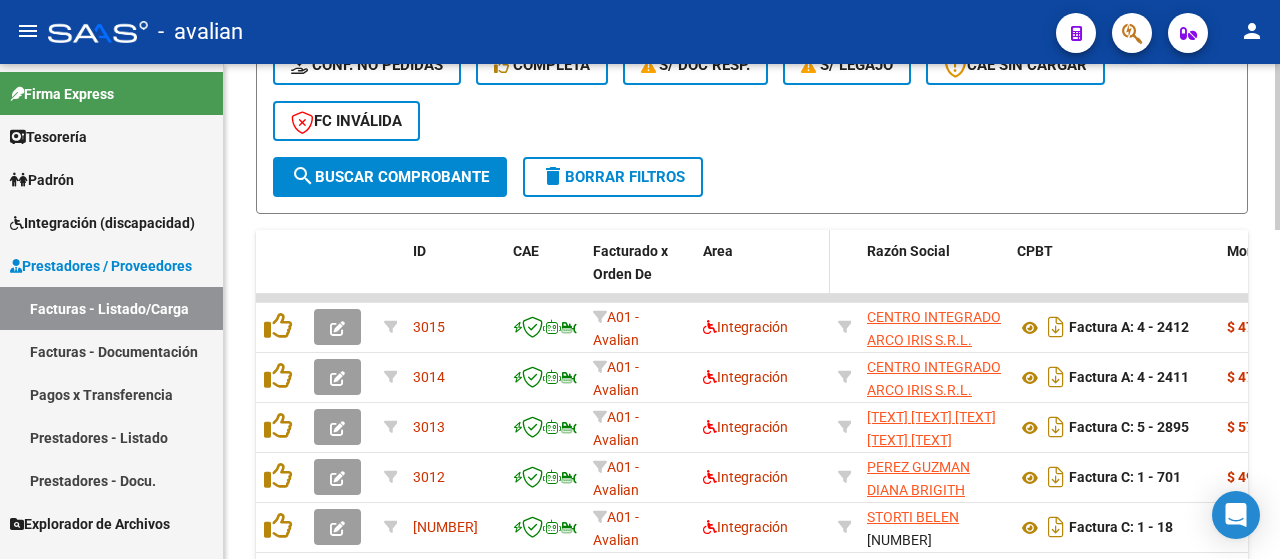 scroll, scrollTop: 500, scrollLeft: 0, axis: vertical 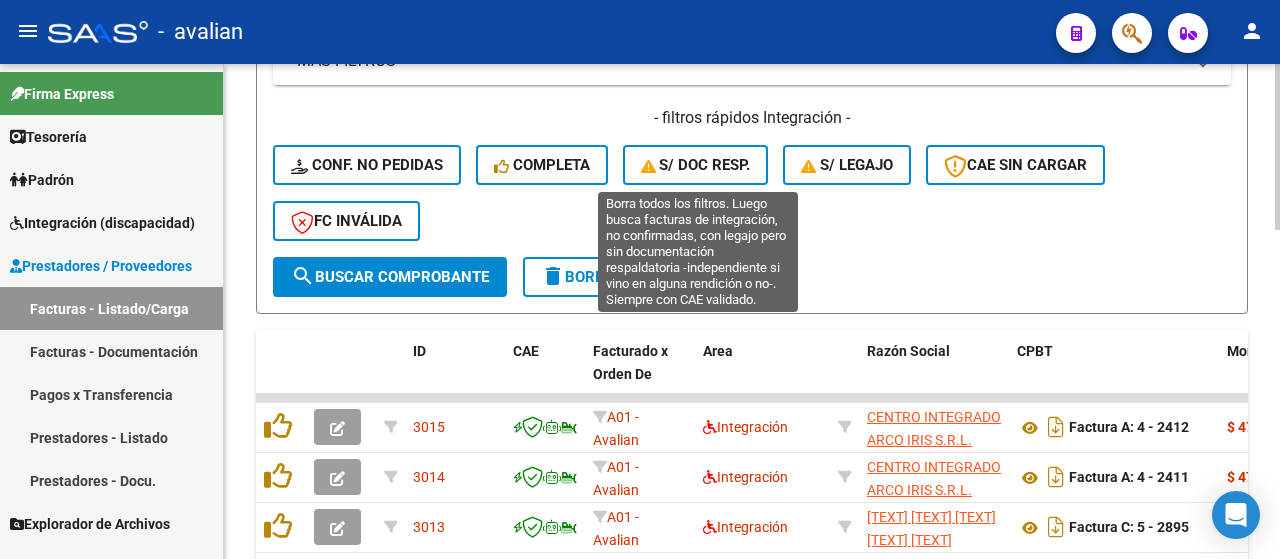 click on "S/ Doc Resp." 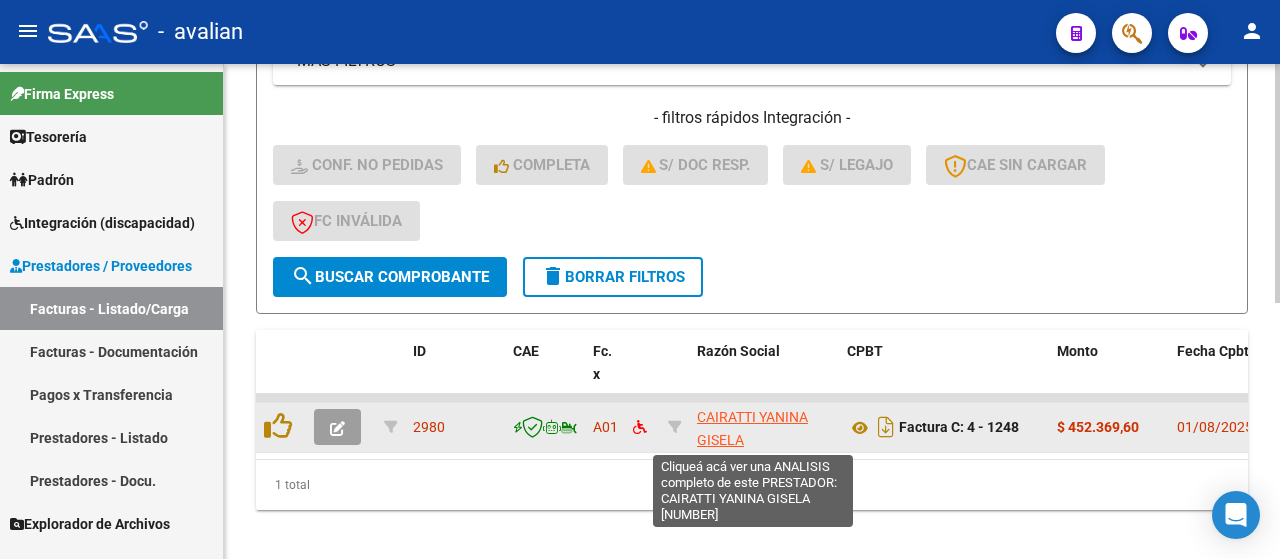 click on "CAIRATTI YANINA GISELA" 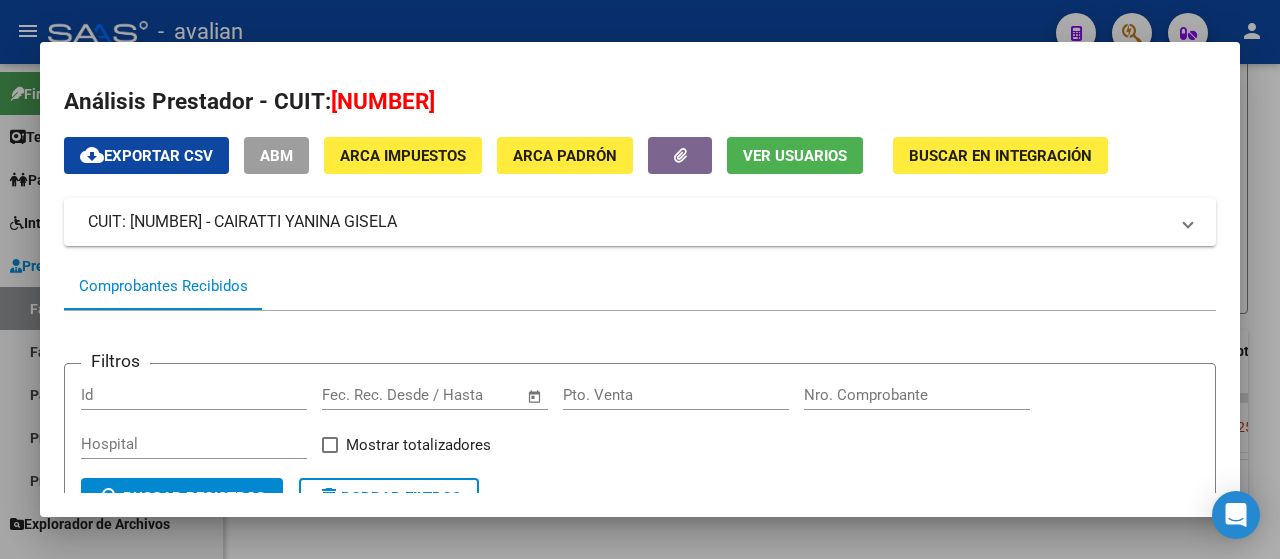 drag, startPoint x: 328, startPoint y: 101, endPoint x: 456, endPoint y: 114, distance: 128.65846 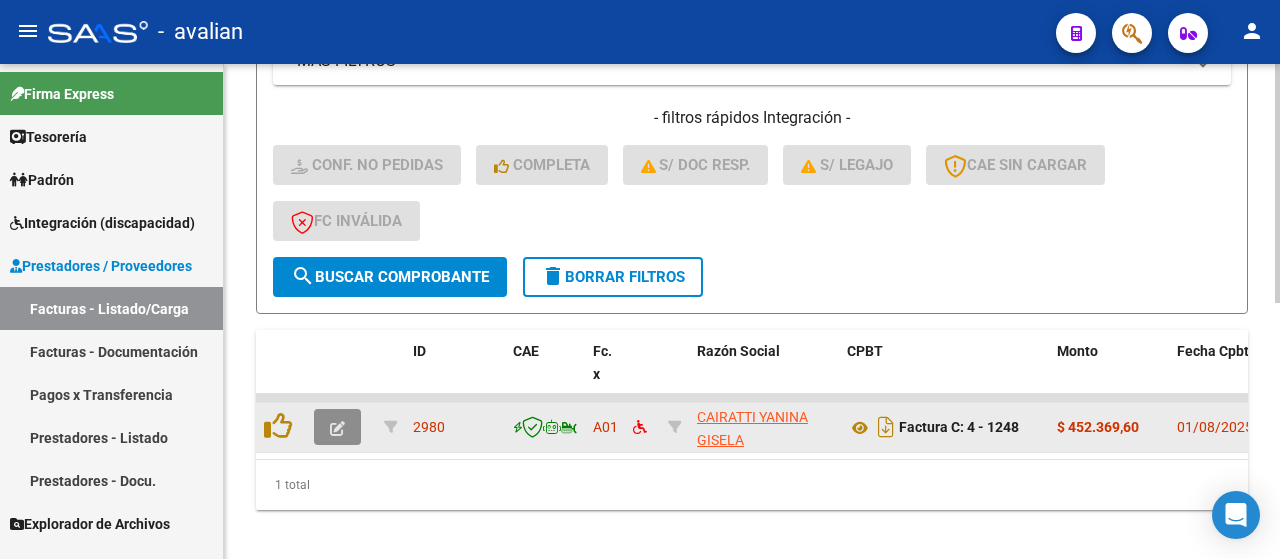 click 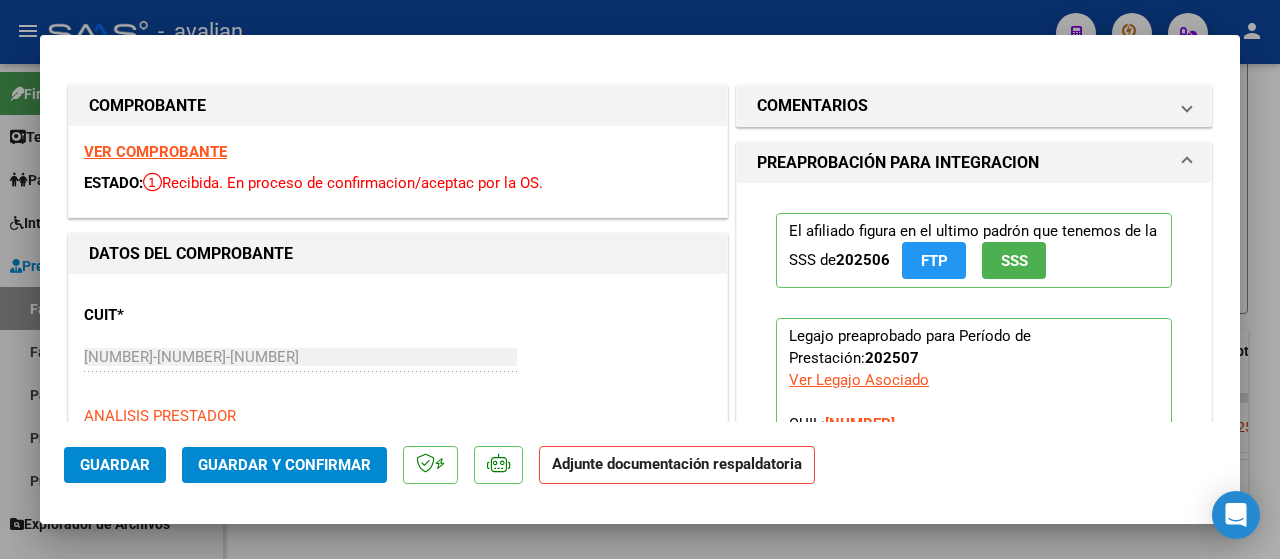 click on "Adjunte documentación respaldatoria" 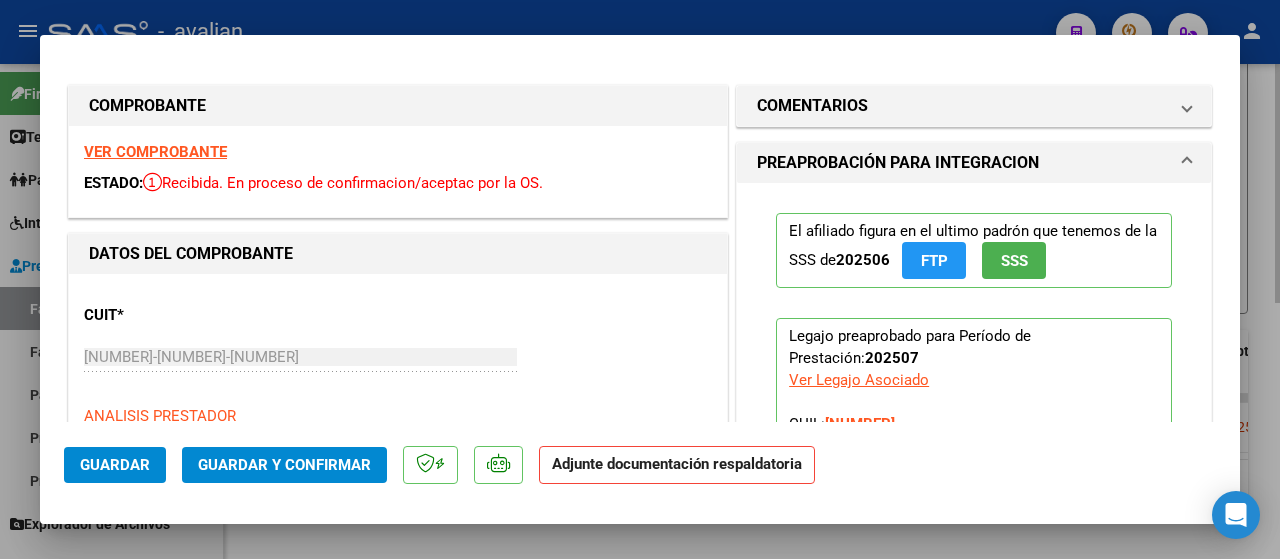 type 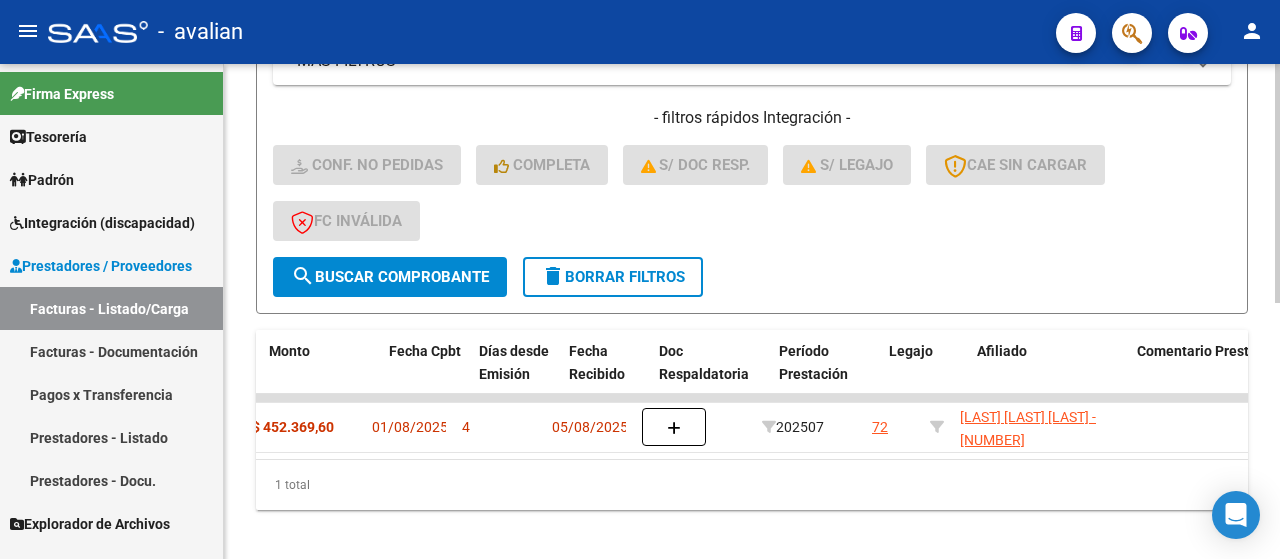 scroll, scrollTop: 0, scrollLeft: 812, axis: horizontal 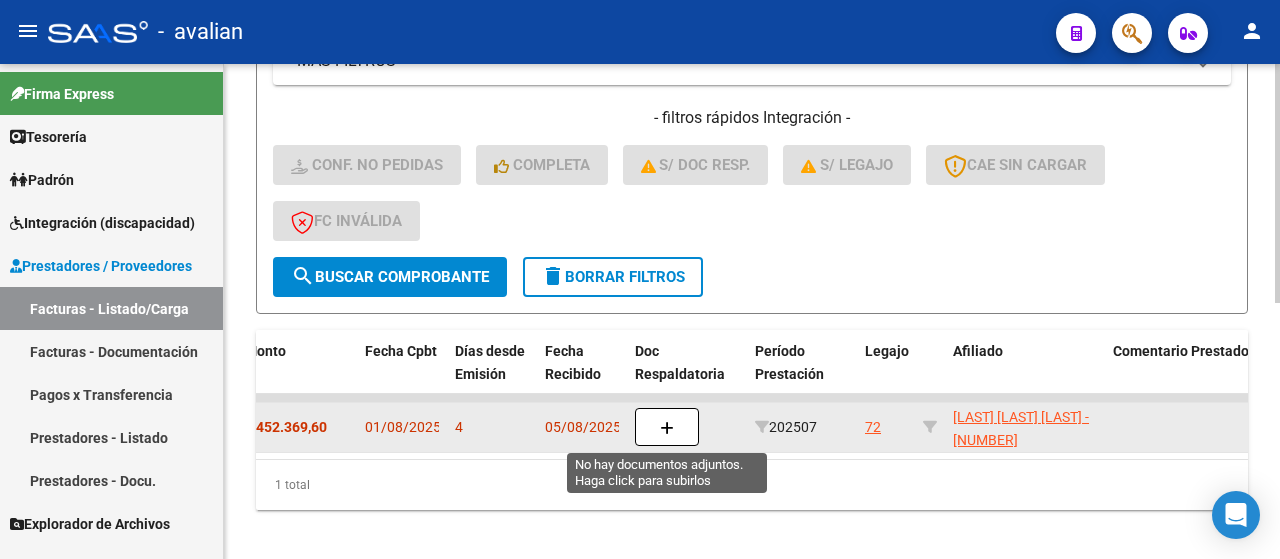click 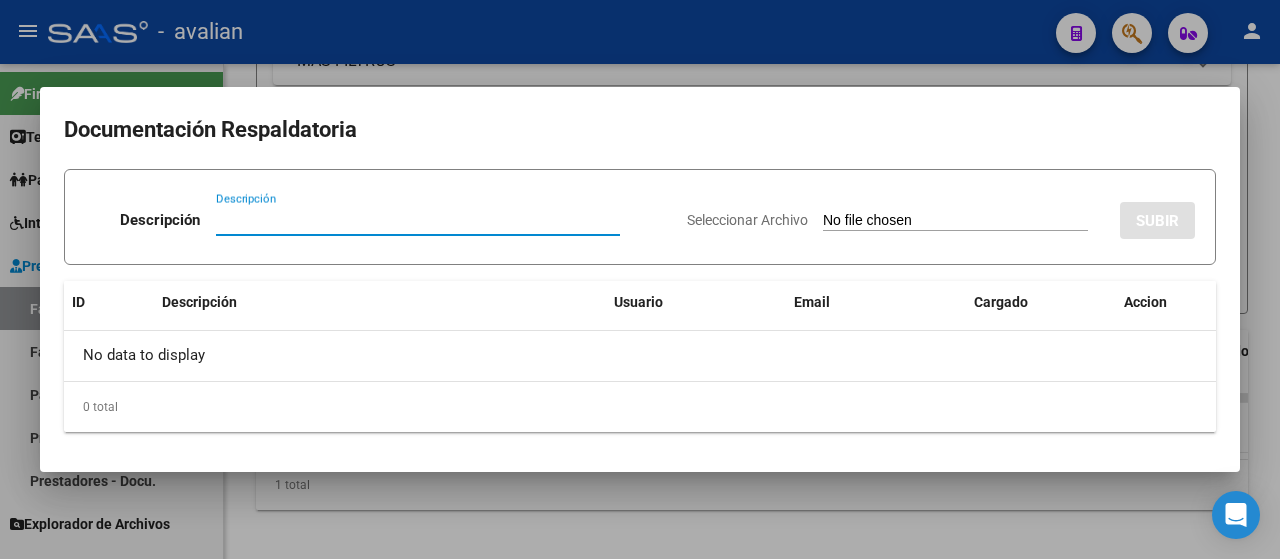 click on "Descripción" at bounding box center [418, 220] 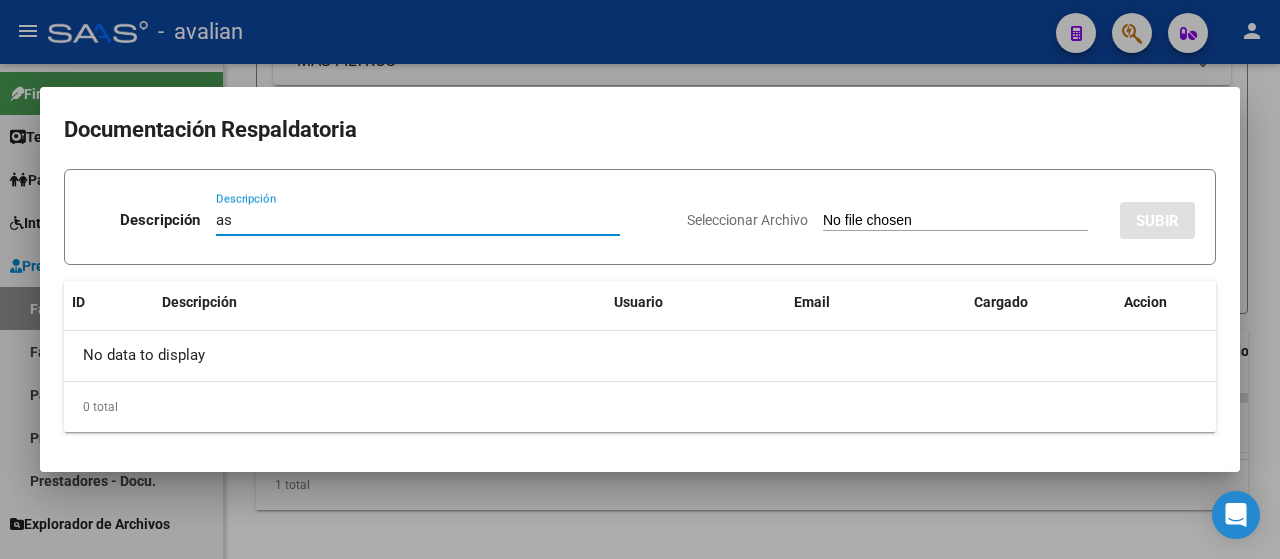 type on "a" 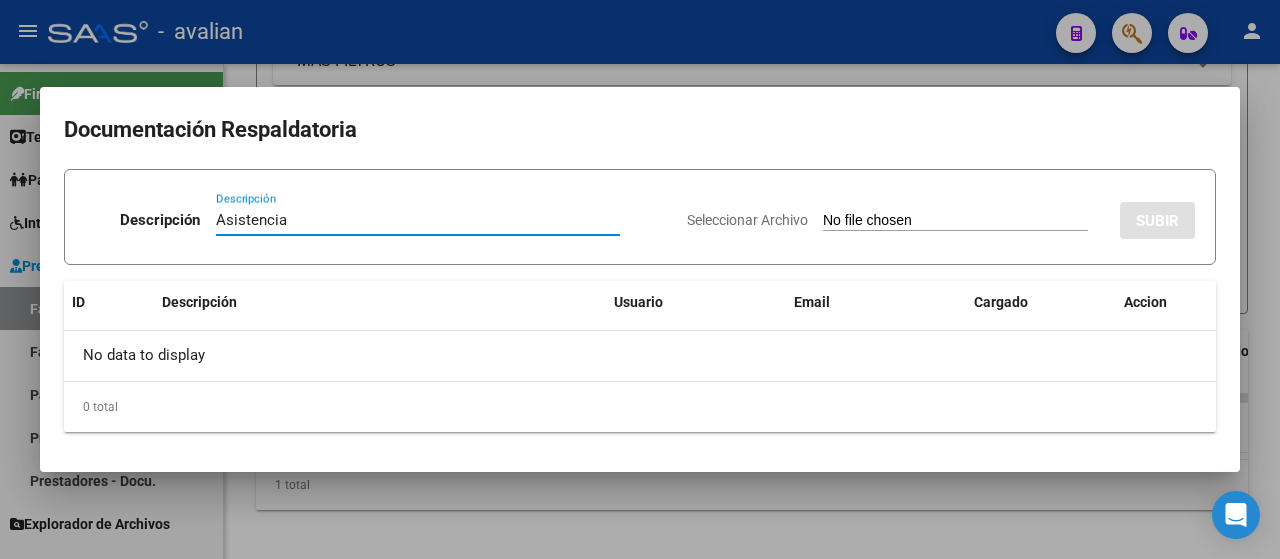 type on "Asistencia" 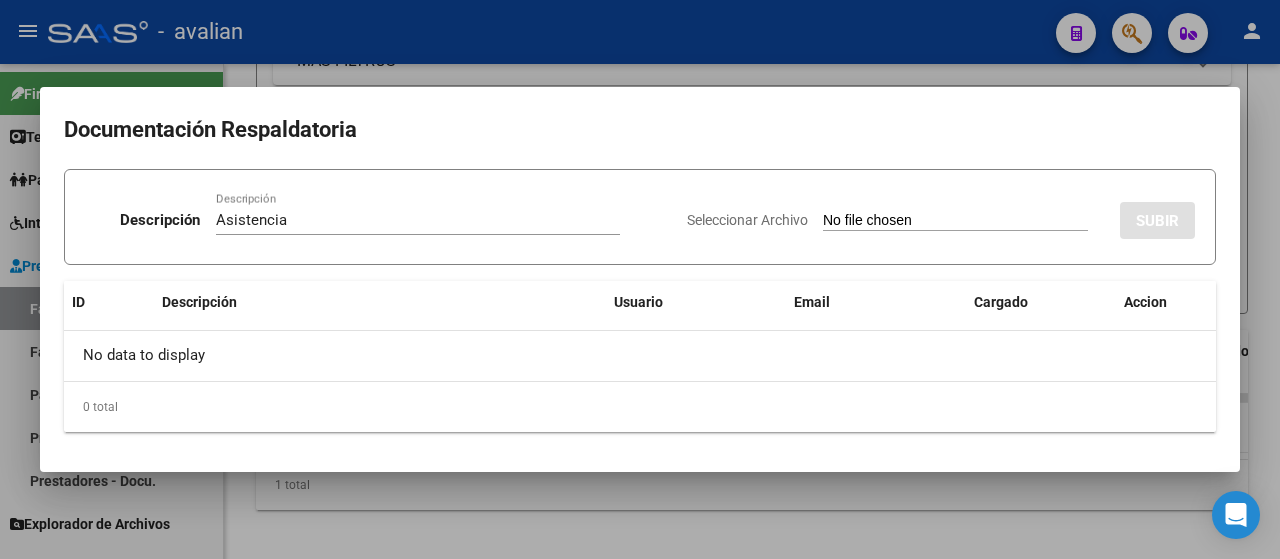 click on "Seleccionar Archivo" at bounding box center [955, 221] 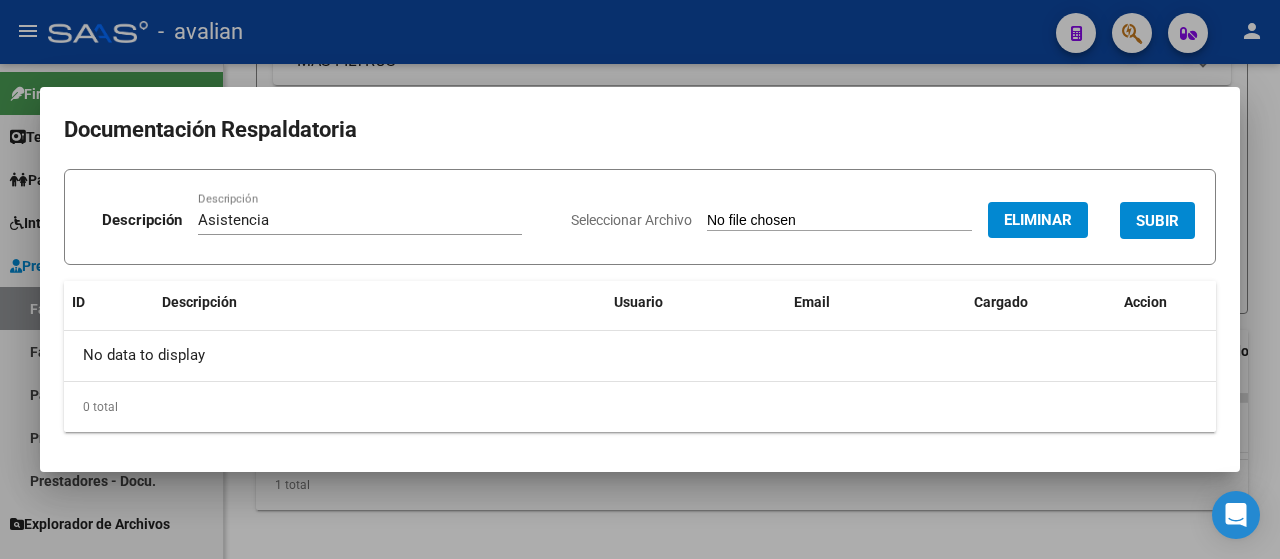 click on "SUBIR" at bounding box center (1157, 221) 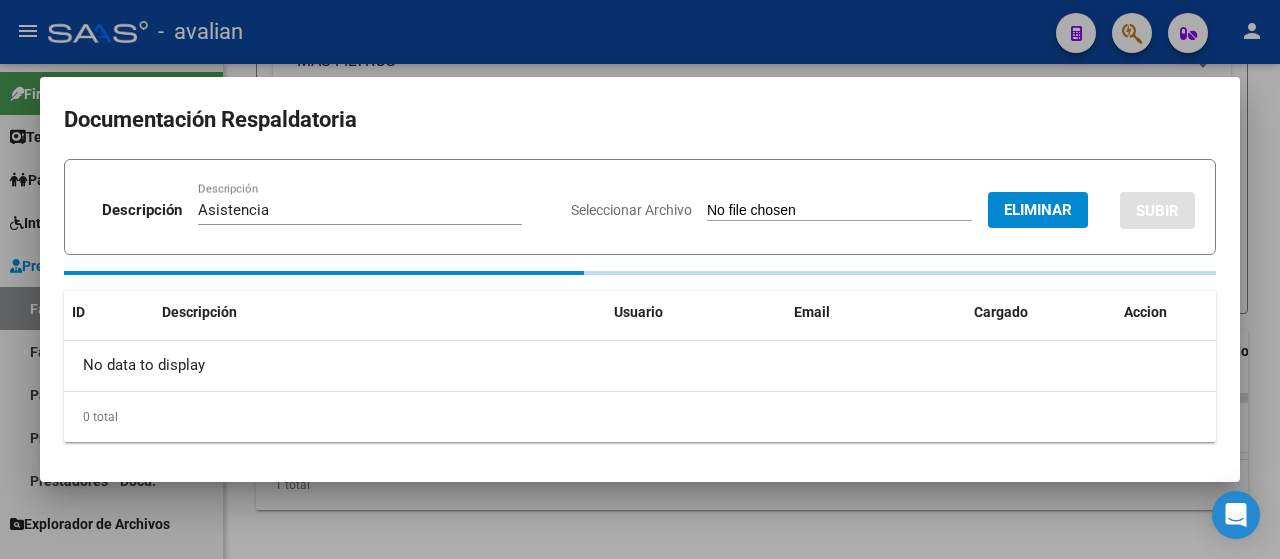 type 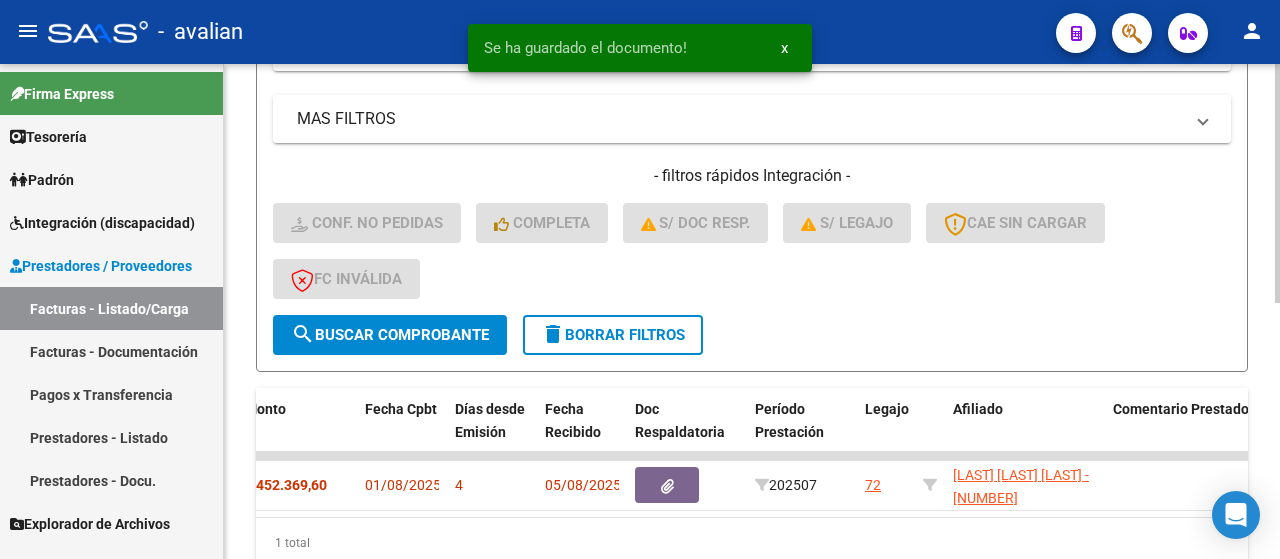 scroll, scrollTop: 400, scrollLeft: 0, axis: vertical 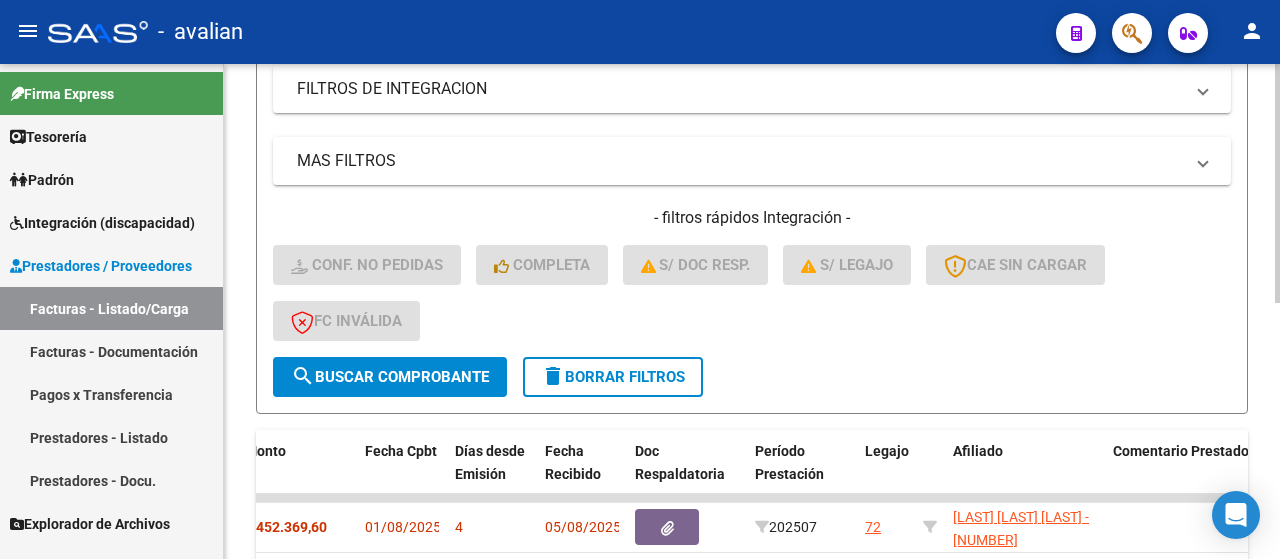 click on "delete  Borrar Filtros" 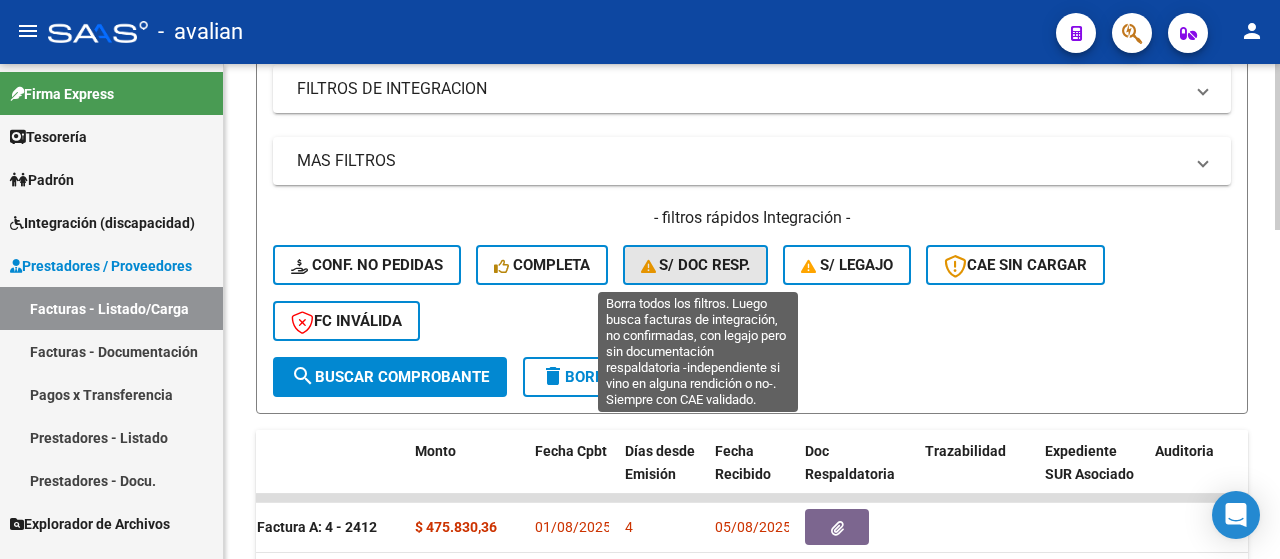 click on "S/ Doc Resp." 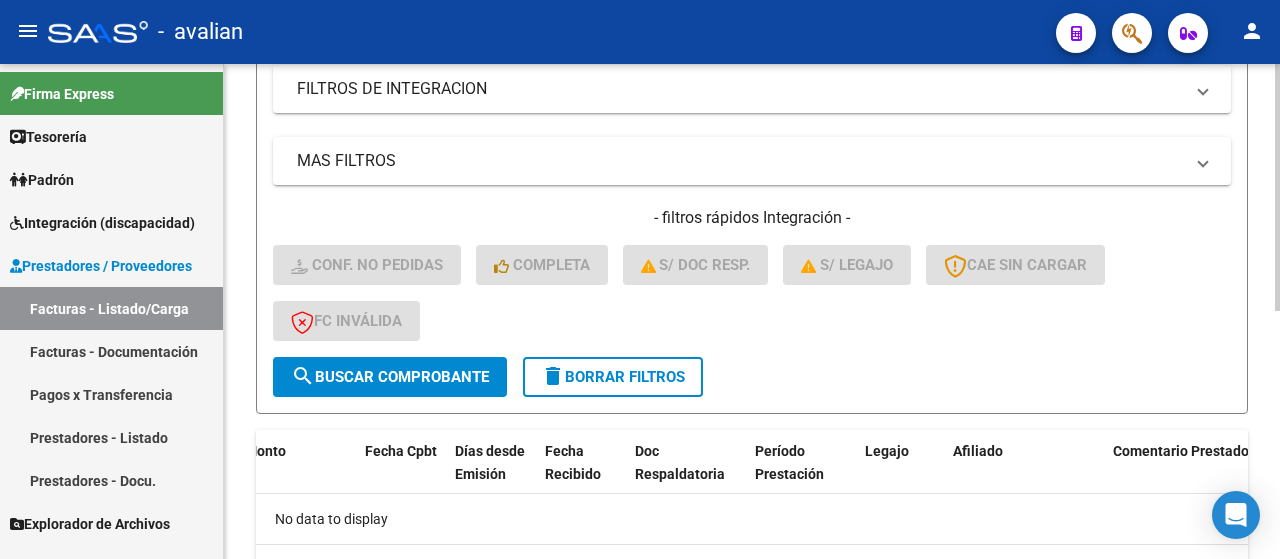 scroll, scrollTop: 0, scrollLeft: 0, axis: both 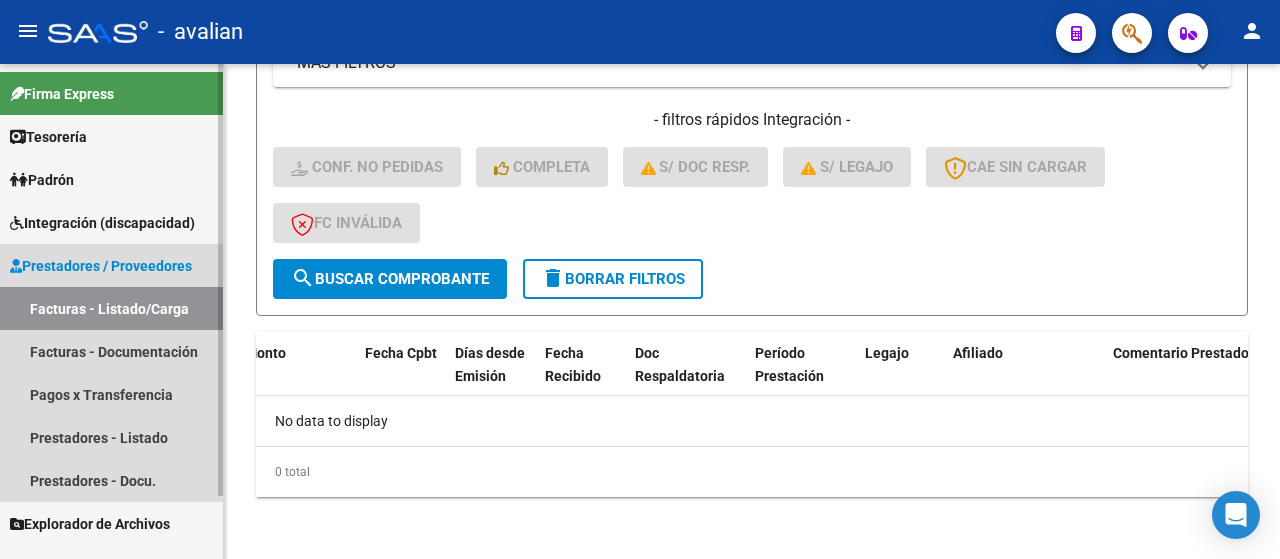 click on "Prestadores / Proveedores" at bounding box center [101, 266] 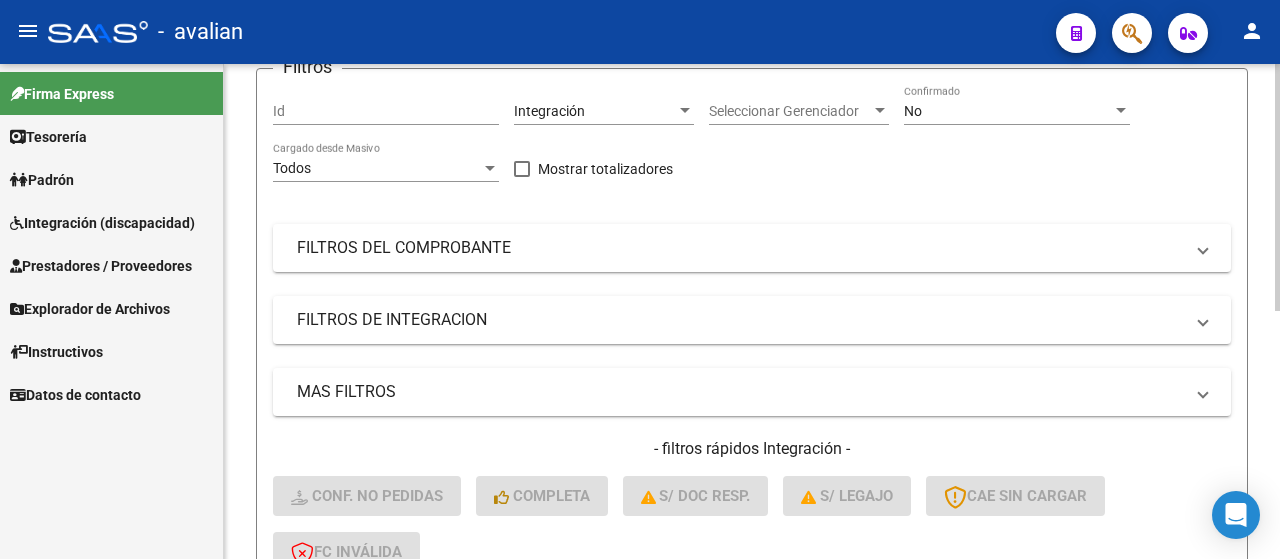 scroll, scrollTop: 98, scrollLeft: 0, axis: vertical 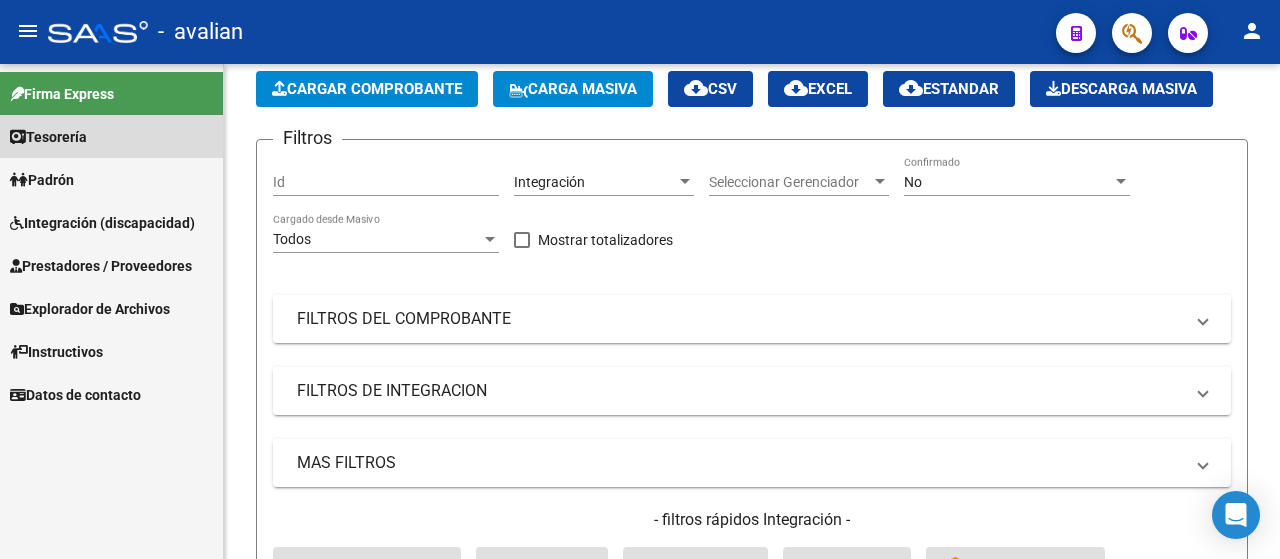 click on "Tesorería" at bounding box center [111, 136] 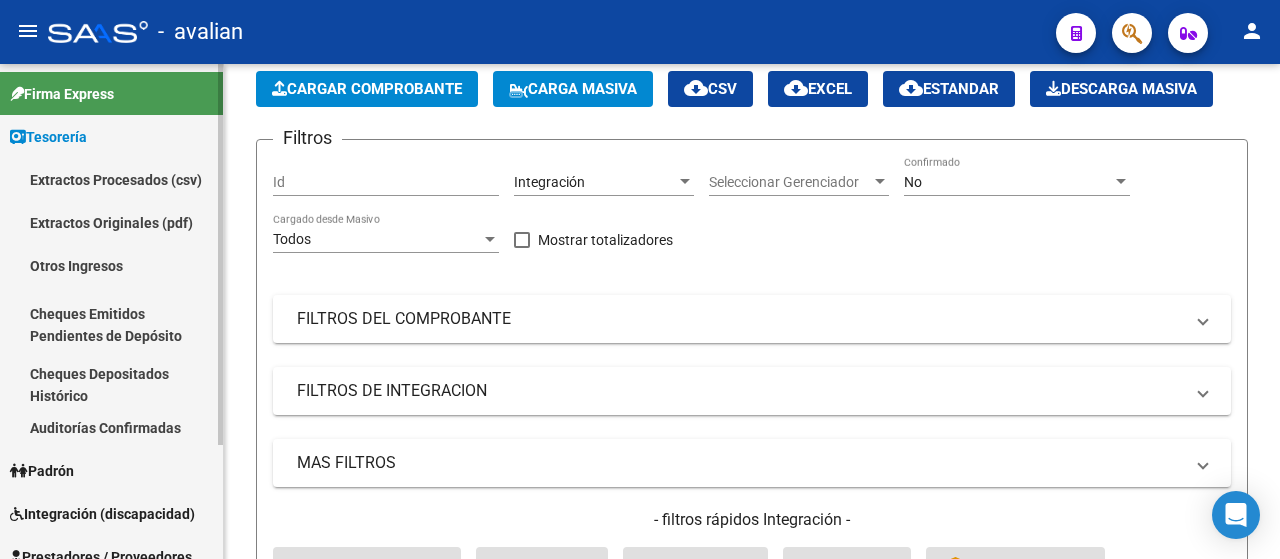 click on "Tesorería" at bounding box center (48, 137) 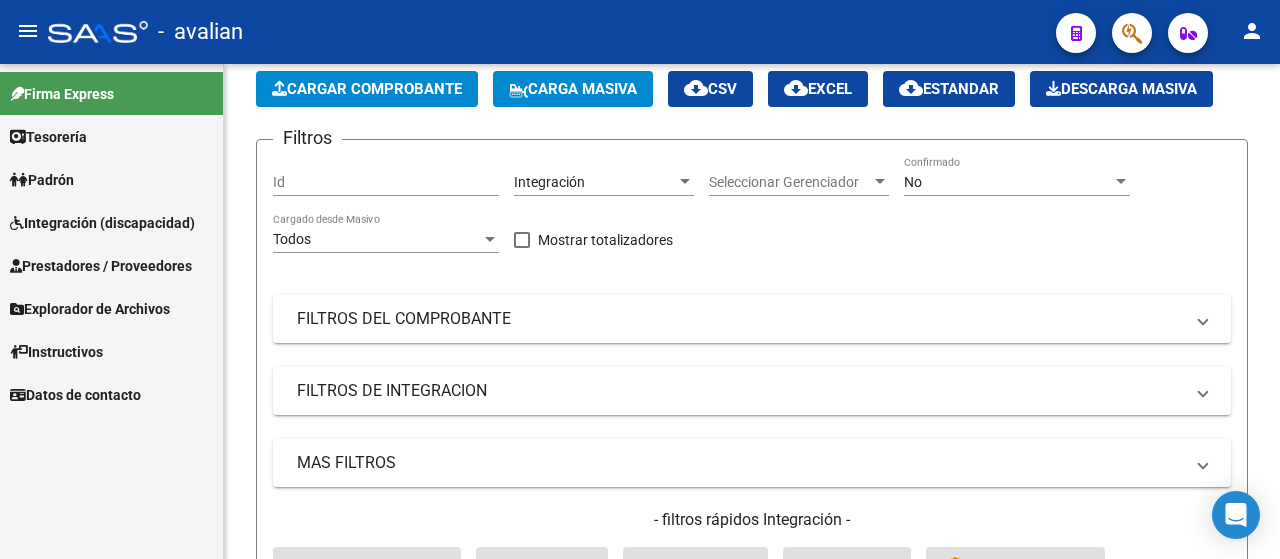 click on "Prestadores / Proveedores" at bounding box center [101, 266] 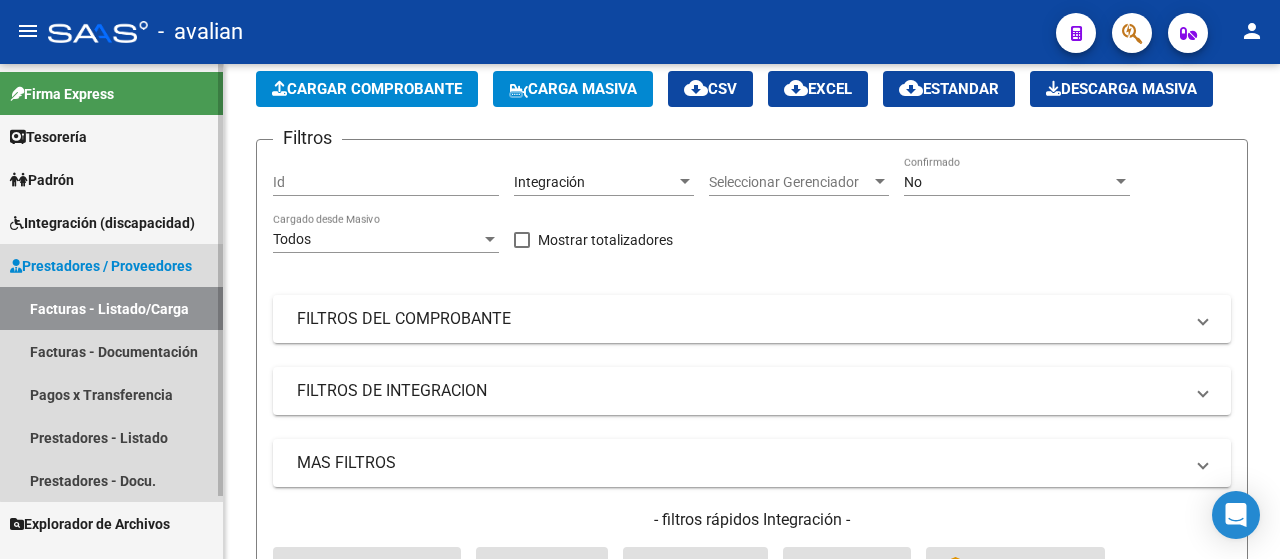 click on "Facturas - Listado/Carga" at bounding box center (111, 308) 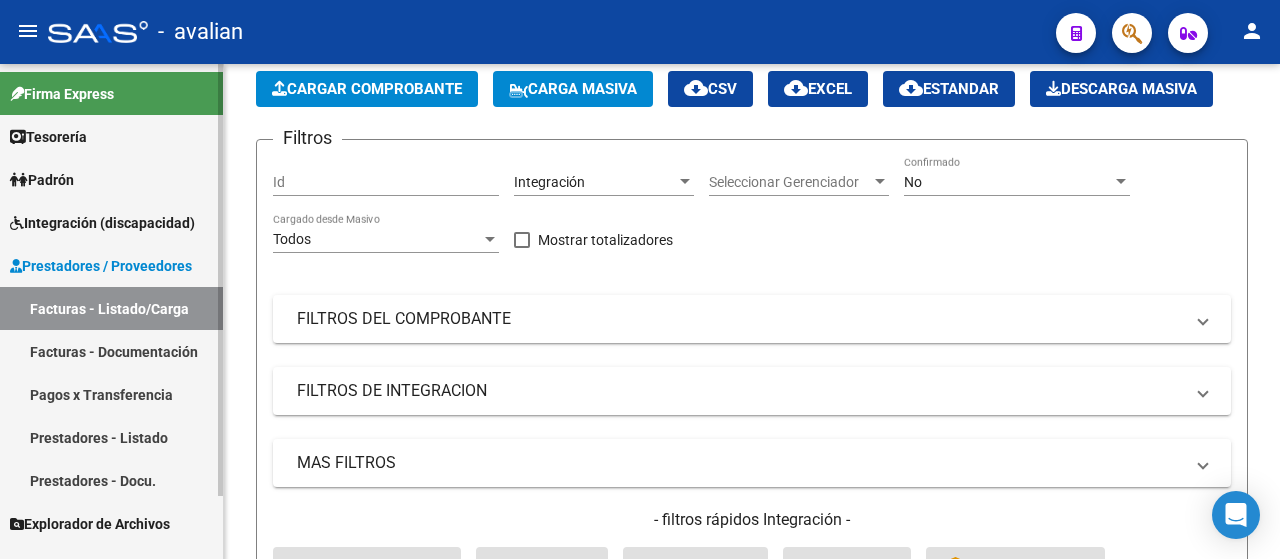 click on "Firma Express" at bounding box center (62, 94) 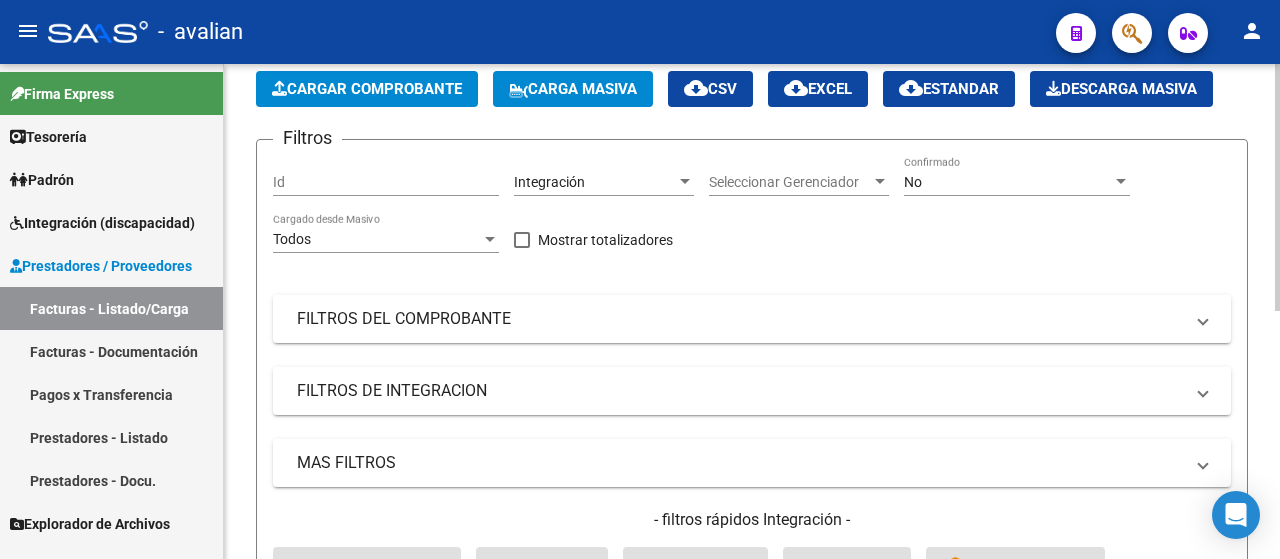 scroll, scrollTop: 0, scrollLeft: 0, axis: both 